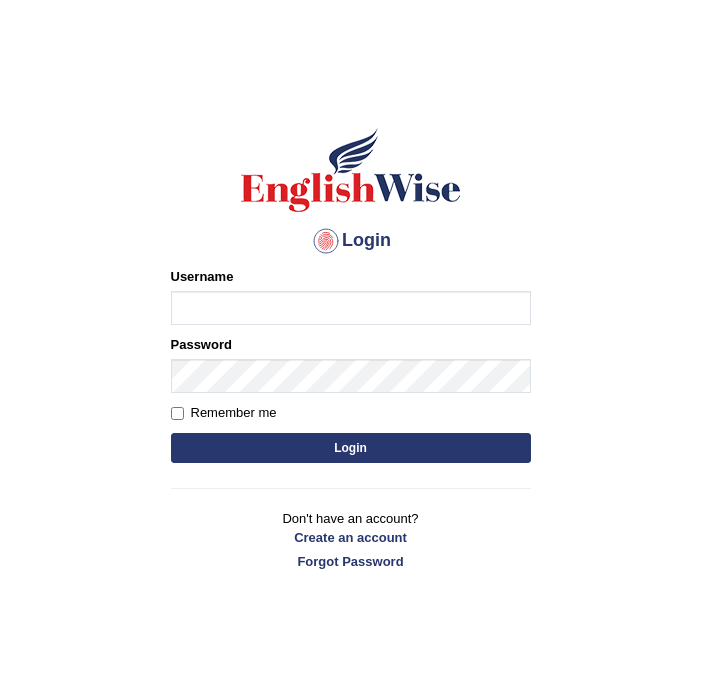 scroll, scrollTop: 0, scrollLeft: 0, axis: both 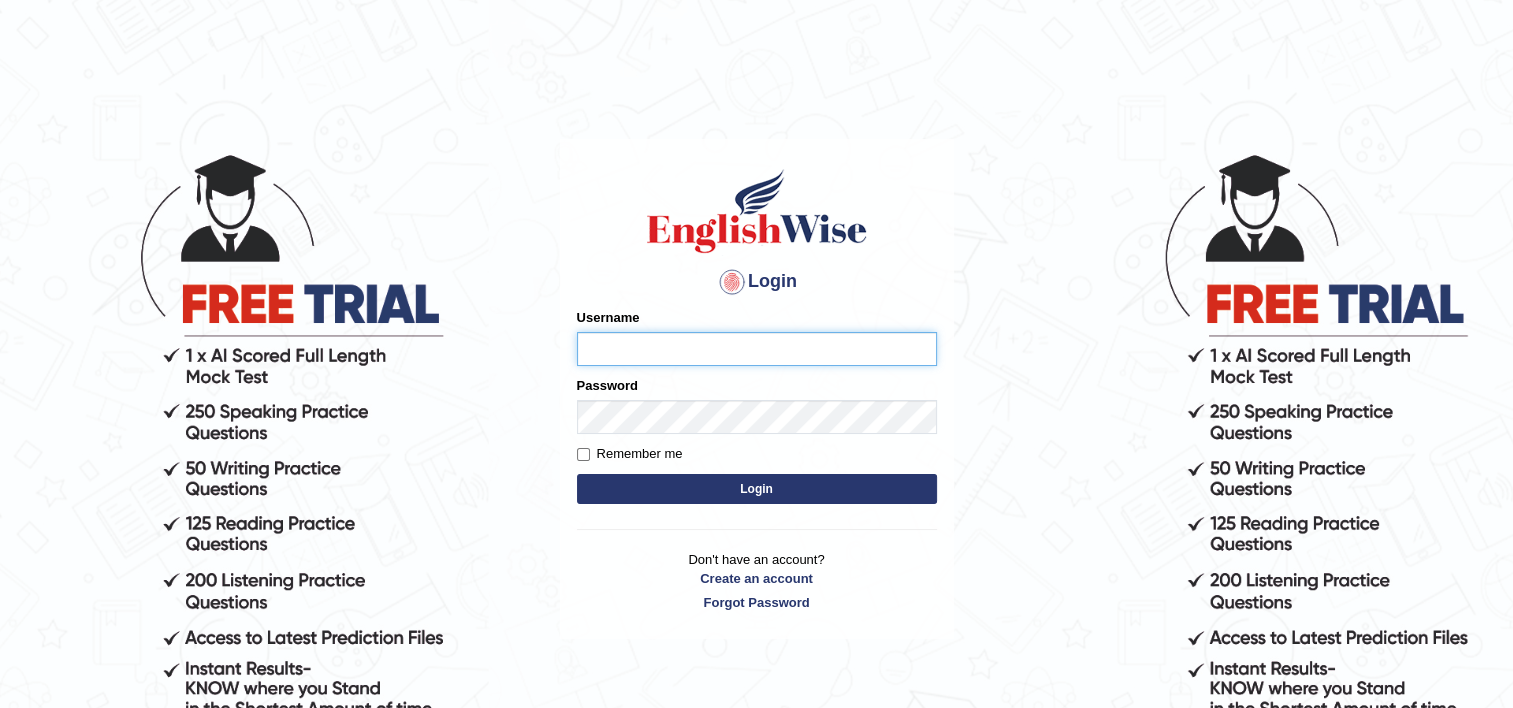 click on "Username" at bounding box center [757, 349] 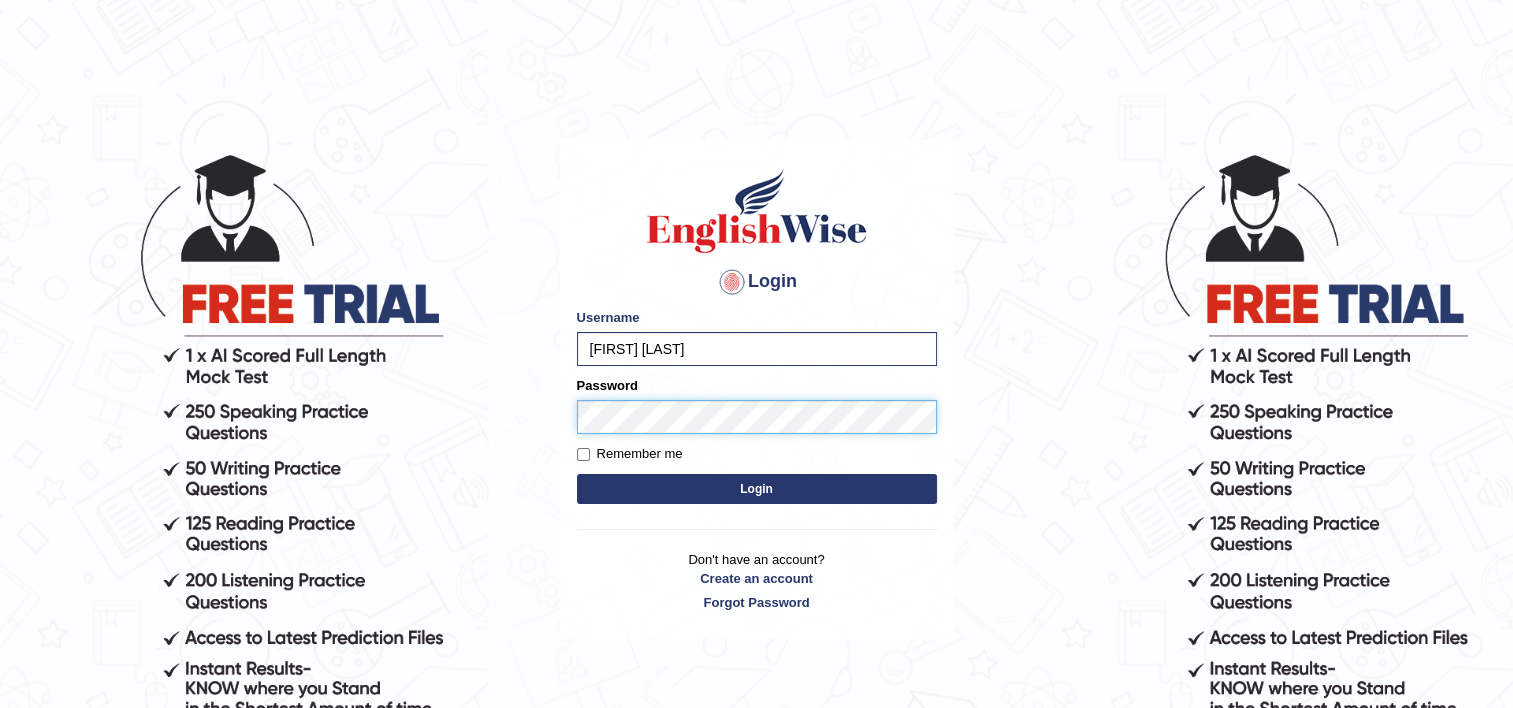 click on "Login" at bounding box center (757, 489) 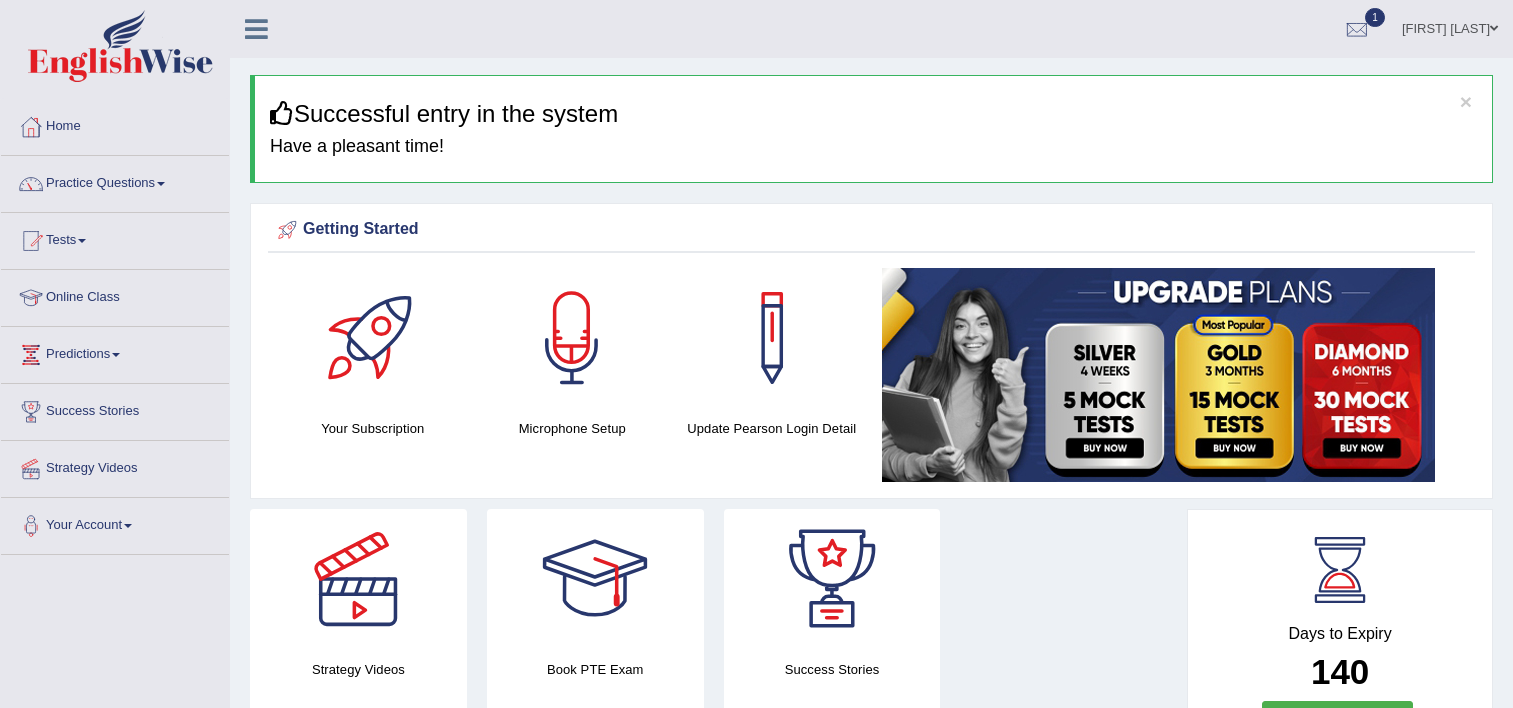 scroll, scrollTop: 0, scrollLeft: 0, axis: both 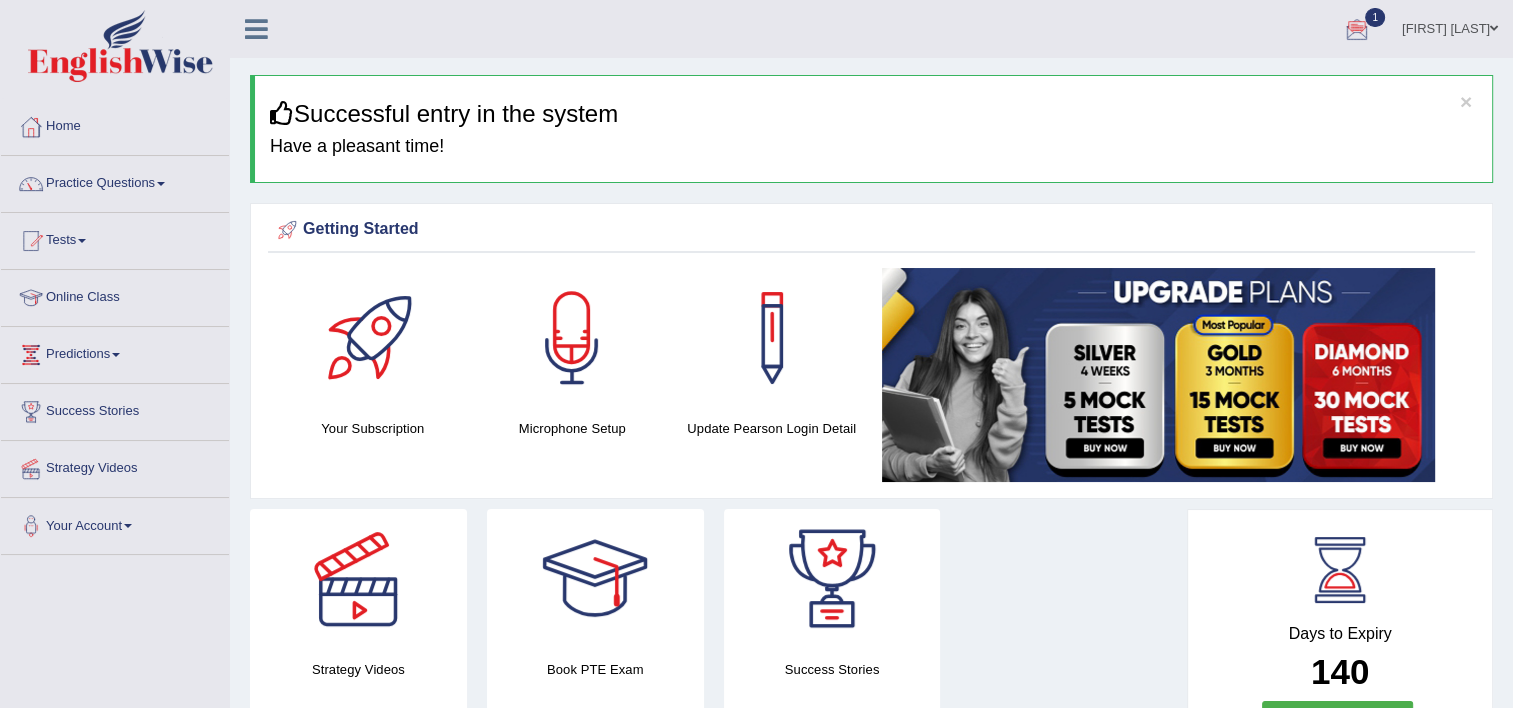 click at bounding box center (1357, 30) 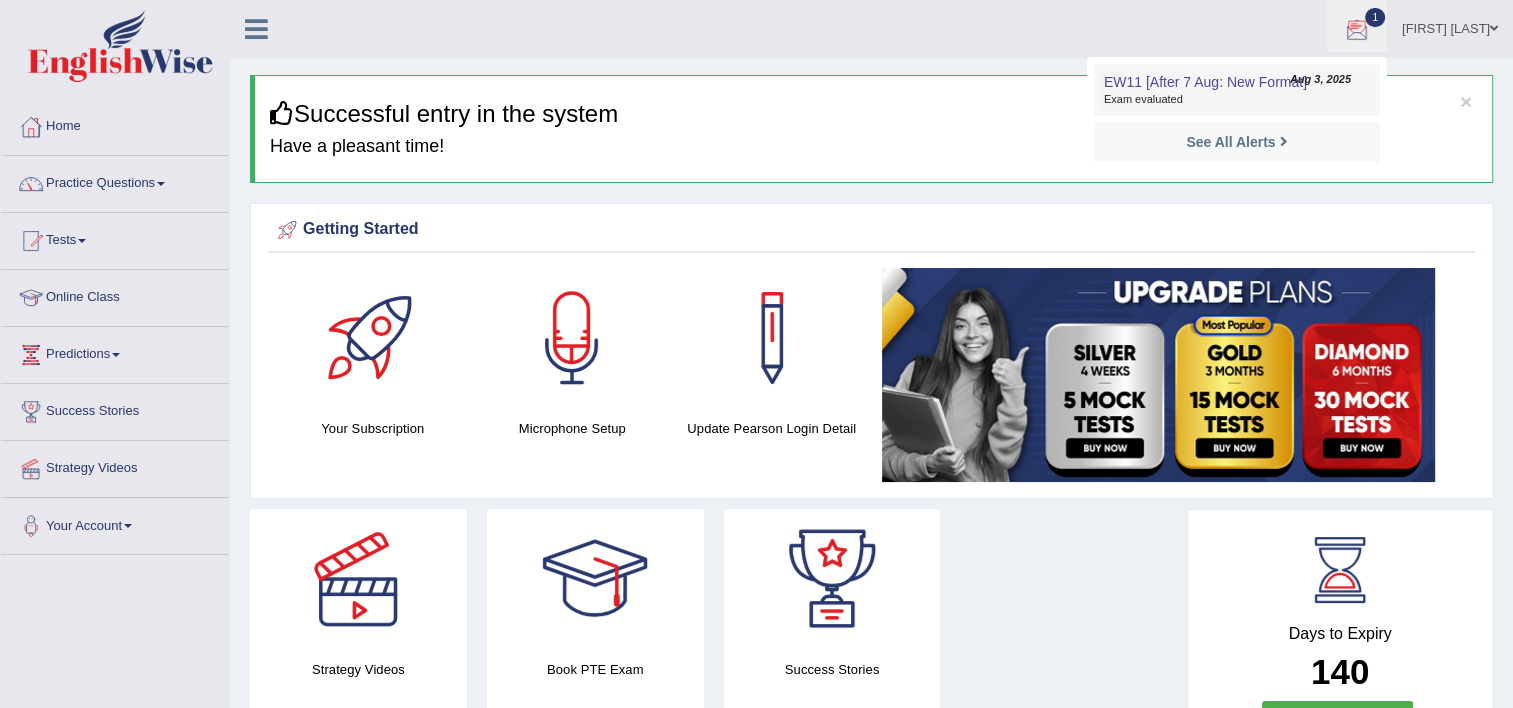 click on "EW11 [After 7 Aug: New Format]
Aug 3, 2025
Exam evaluated" at bounding box center [1237, 90] 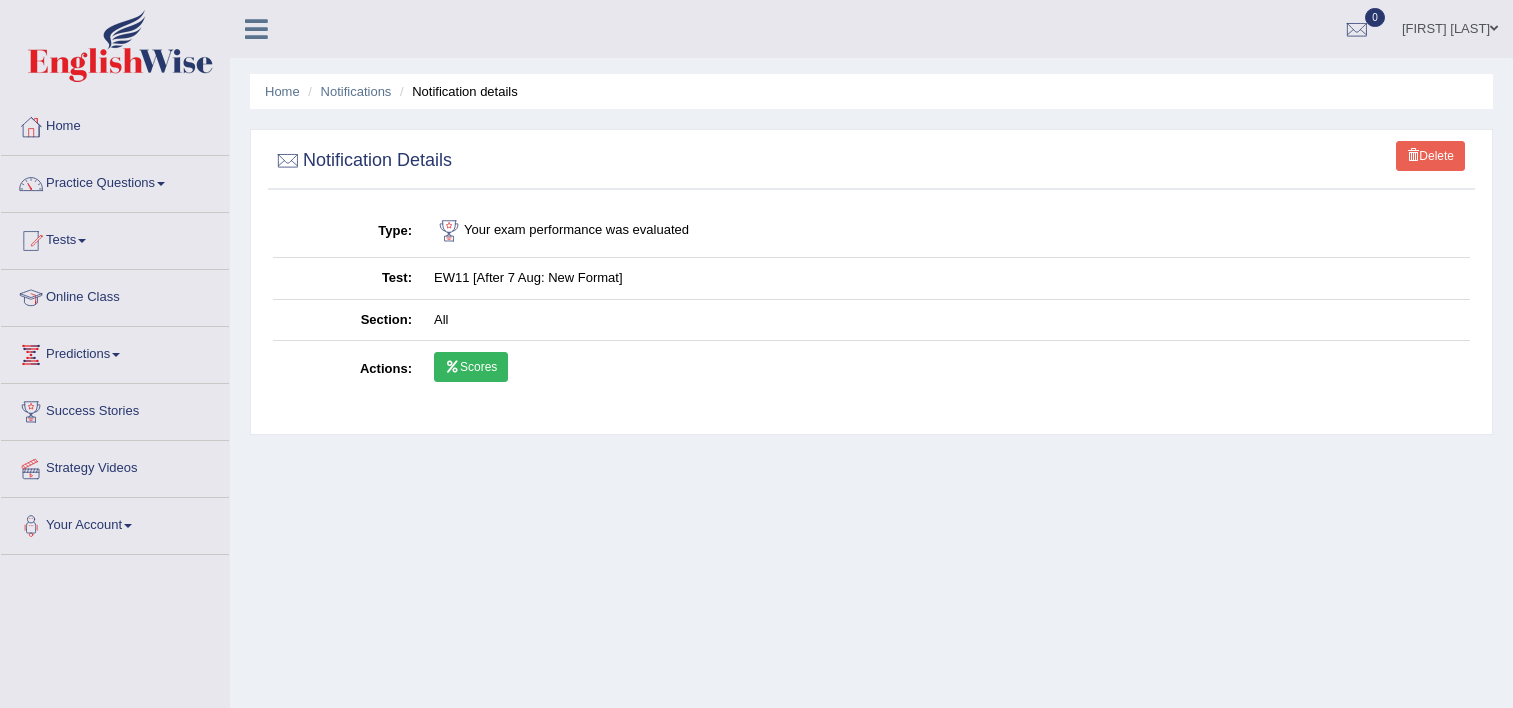 scroll, scrollTop: 0, scrollLeft: 0, axis: both 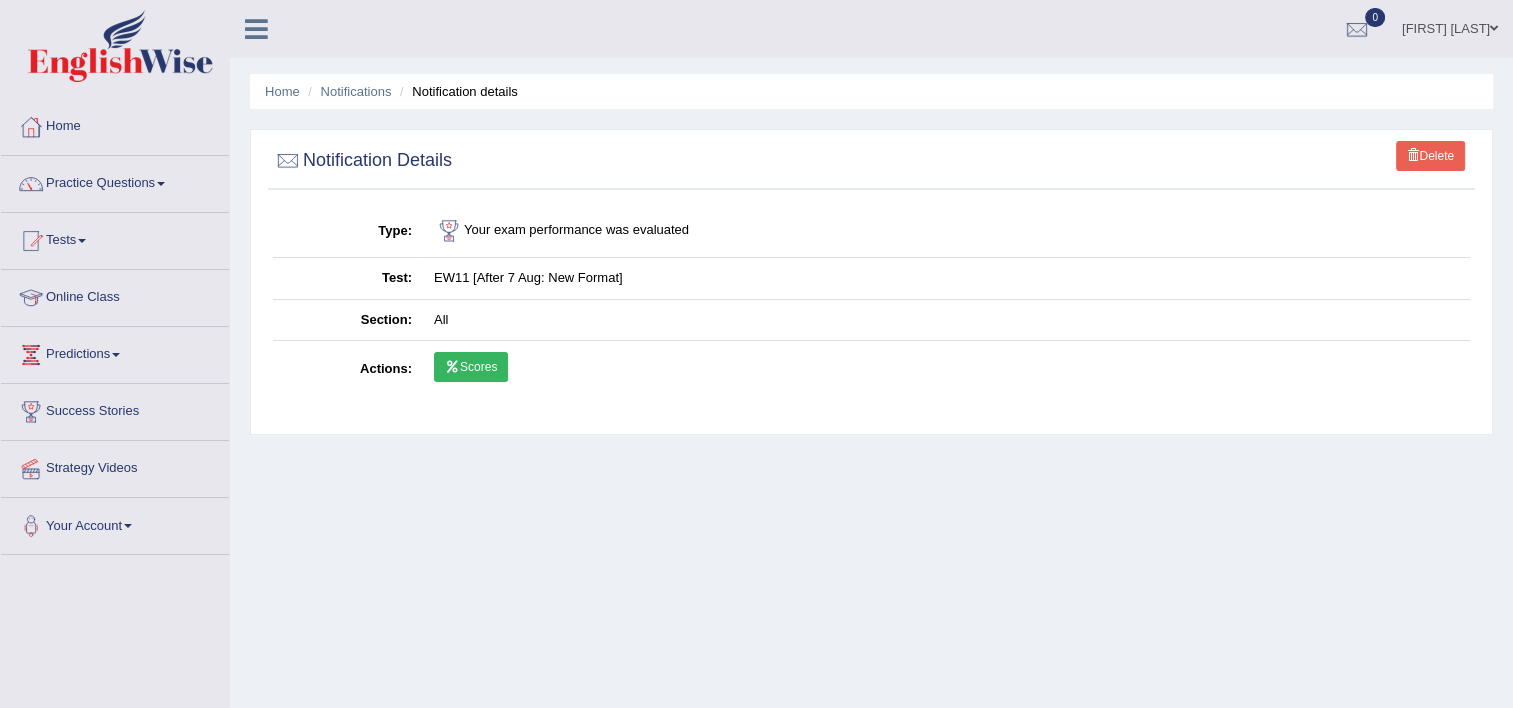 click on "Scores" at bounding box center [471, 367] 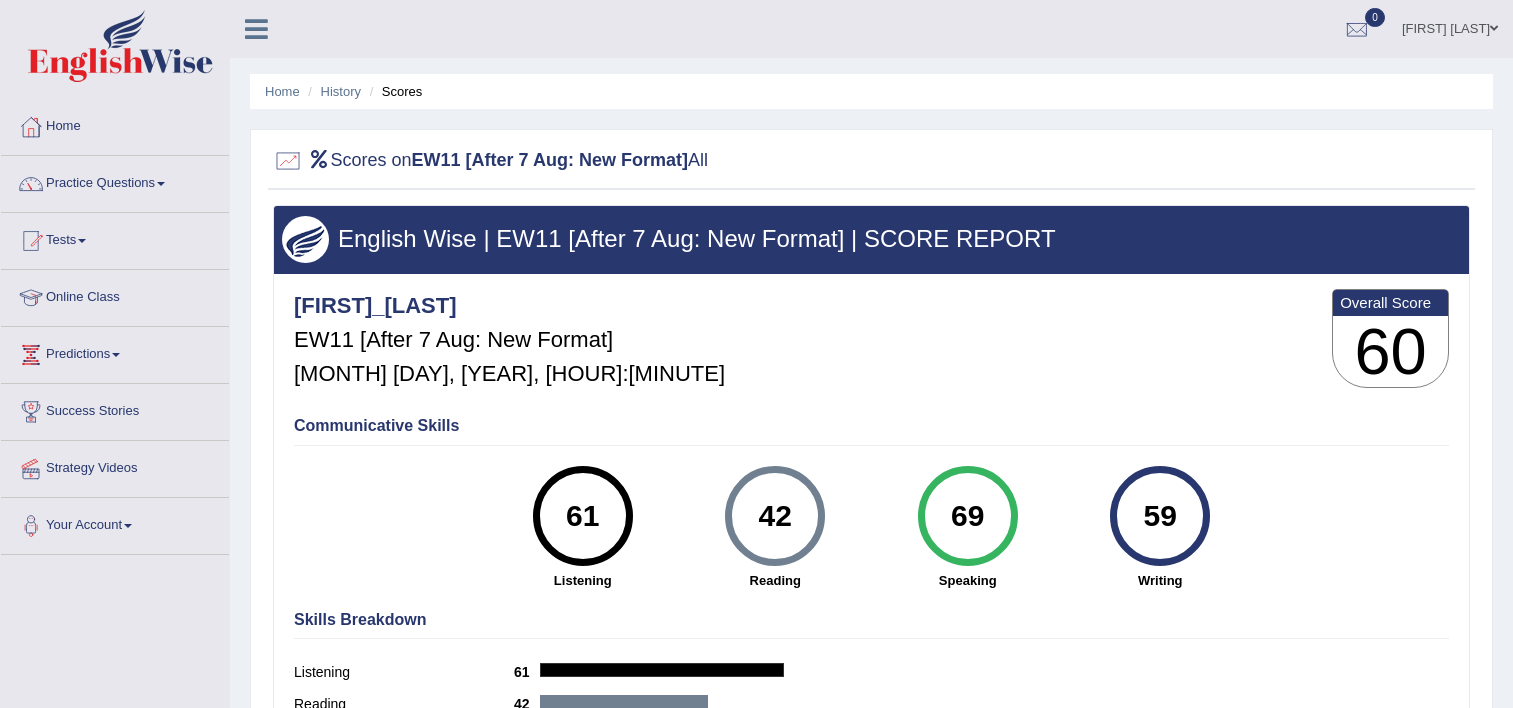 scroll, scrollTop: 0, scrollLeft: 0, axis: both 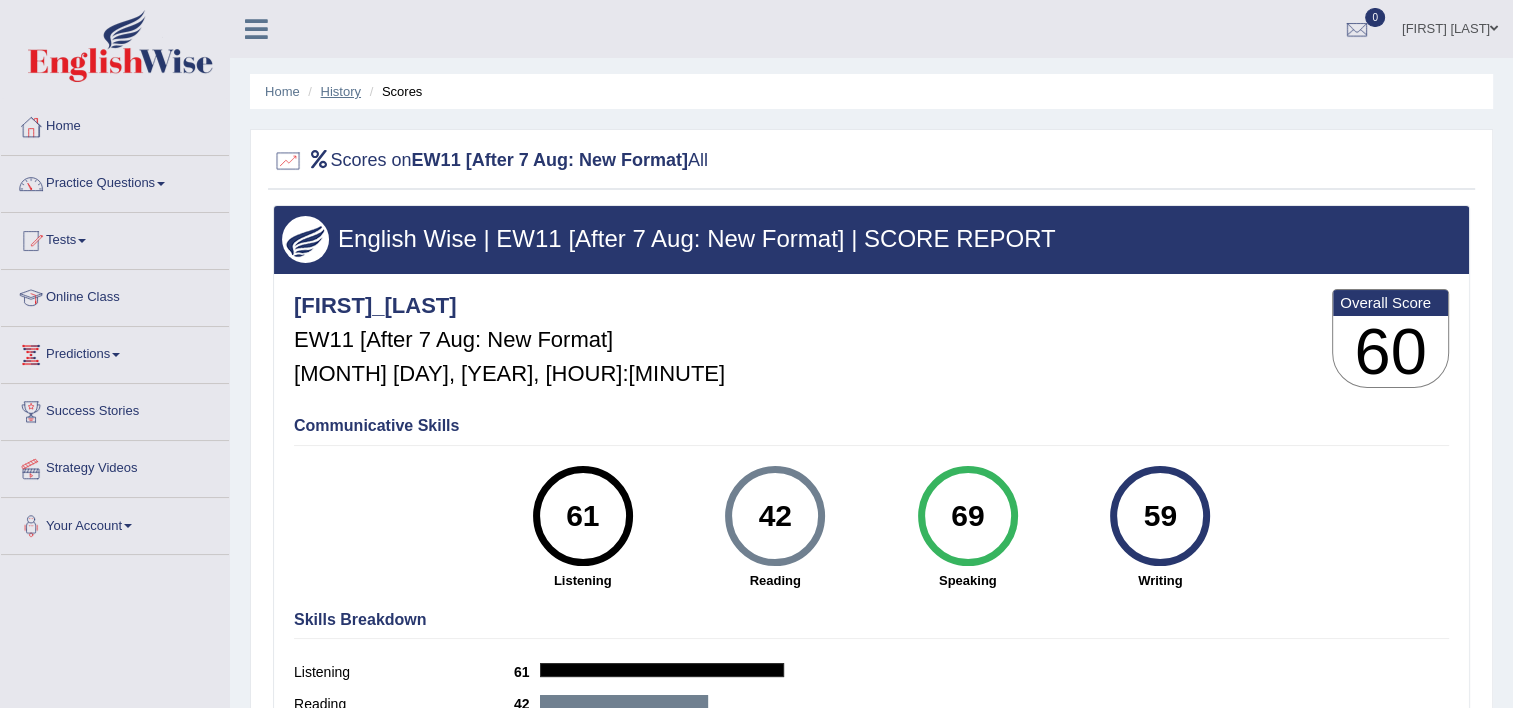 click on "History" at bounding box center (341, 91) 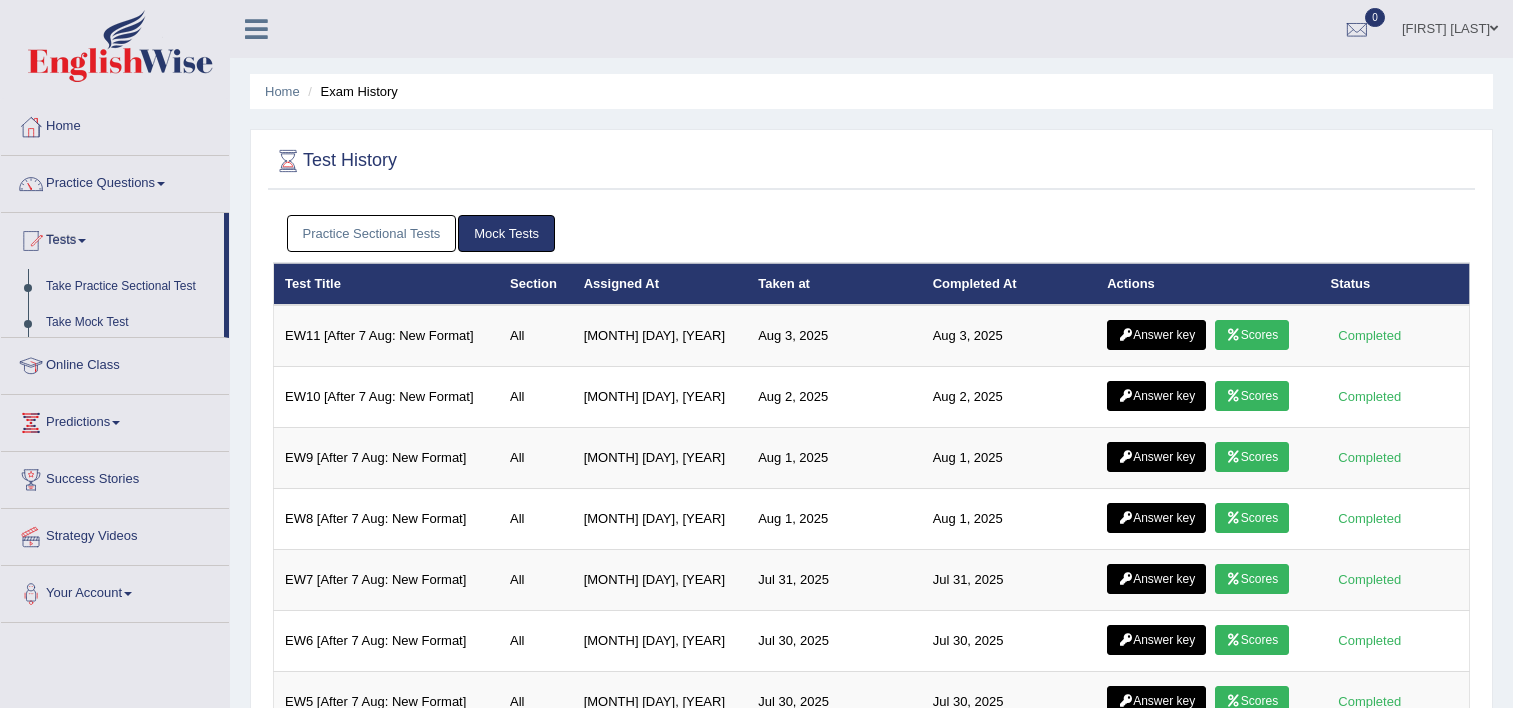 scroll, scrollTop: 0, scrollLeft: 0, axis: both 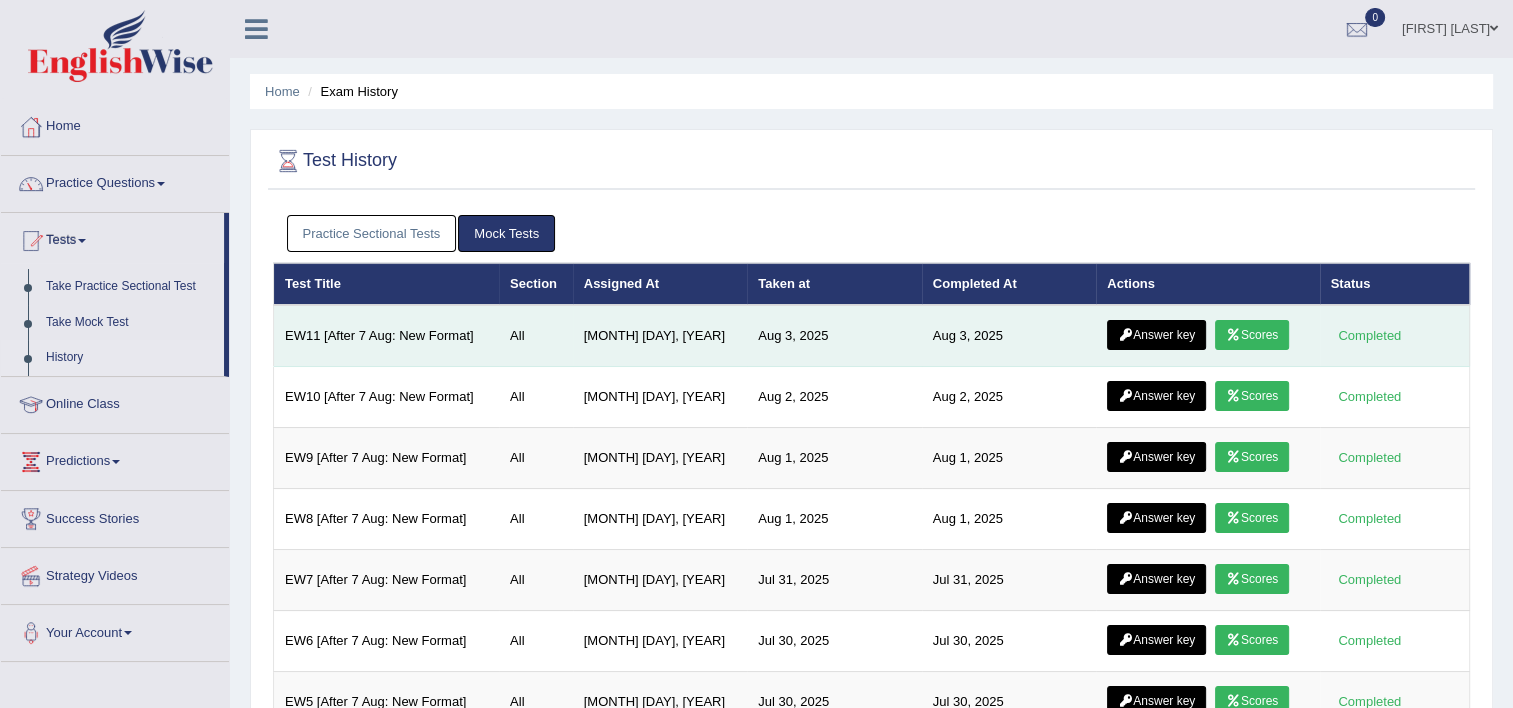 click at bounding box center [1233, 335] 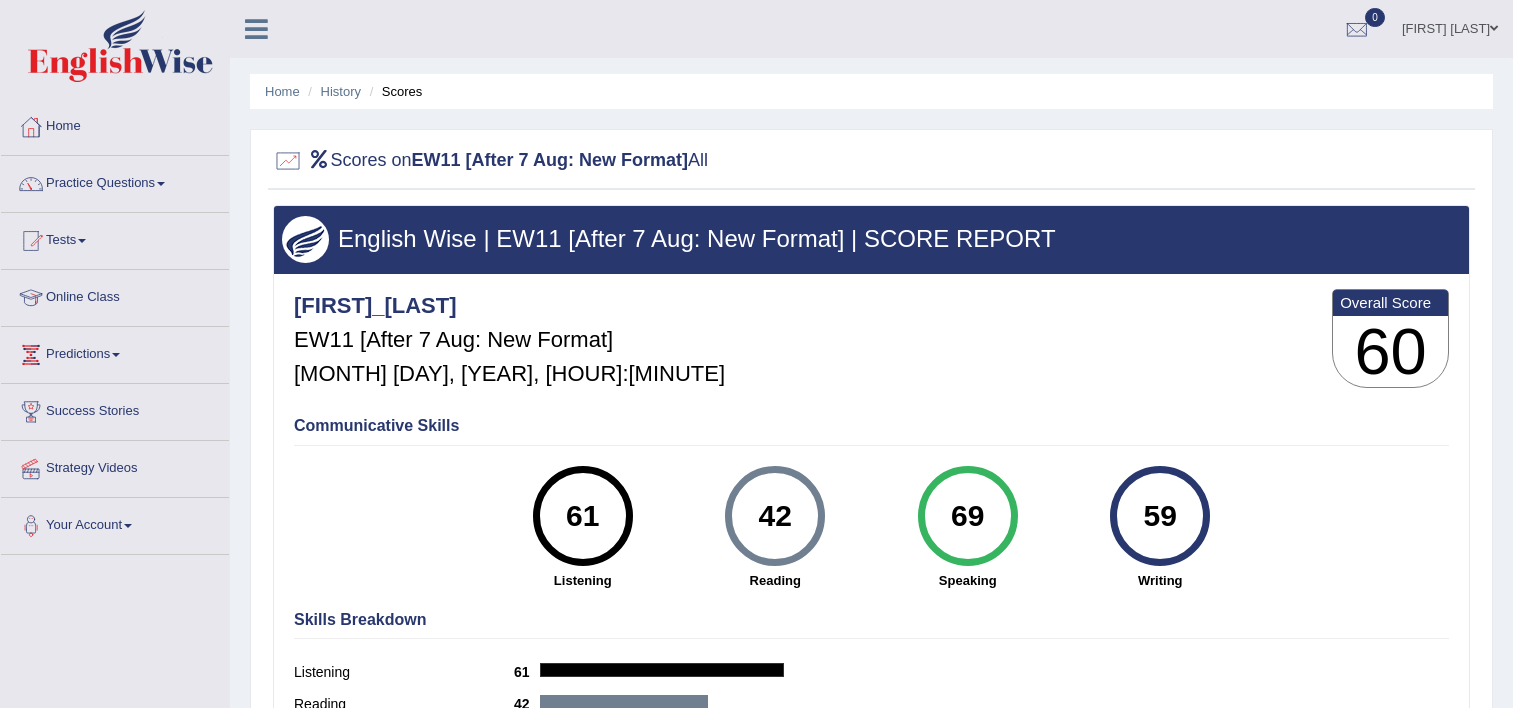 scroll, scrollTop: 0, scrollLeft: 0, axis: both 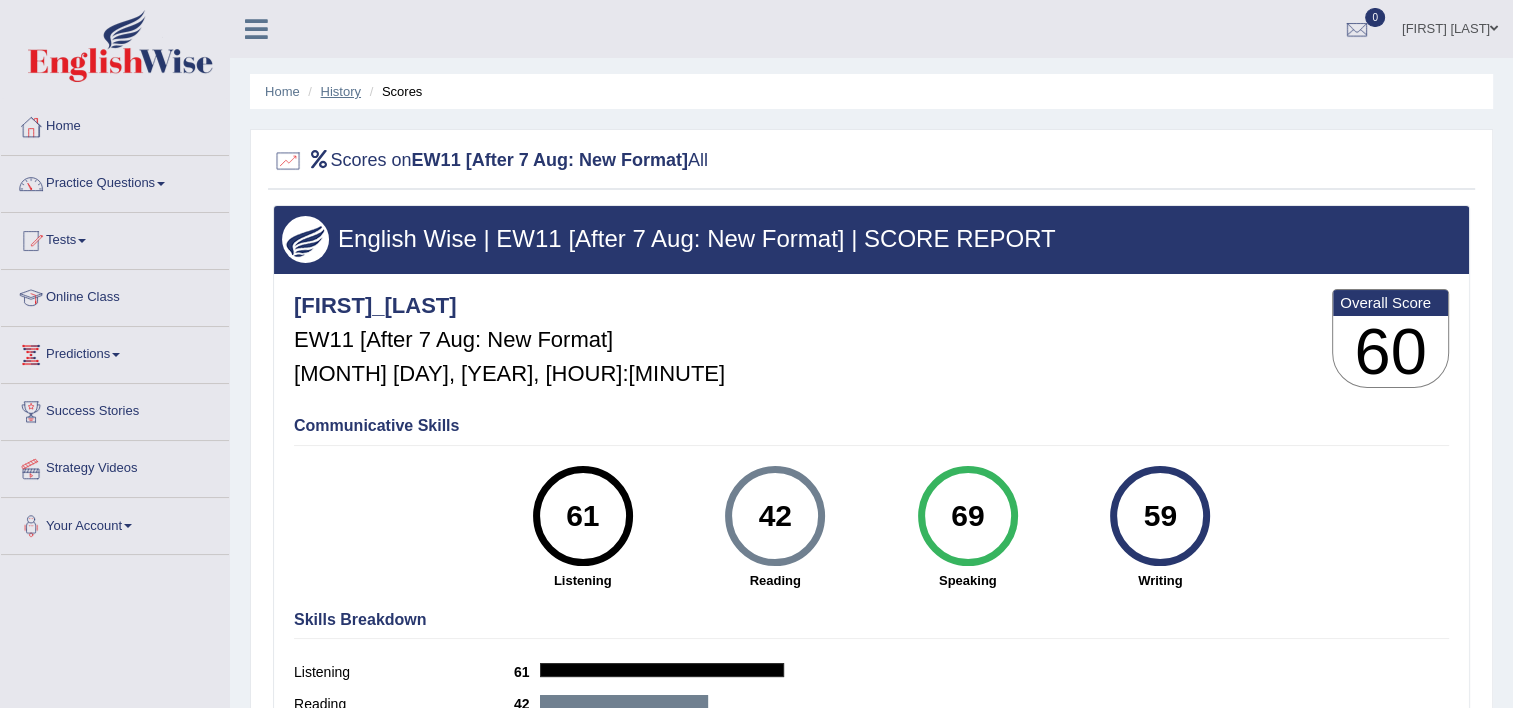 click on "History" at bounding box center (341, 91) 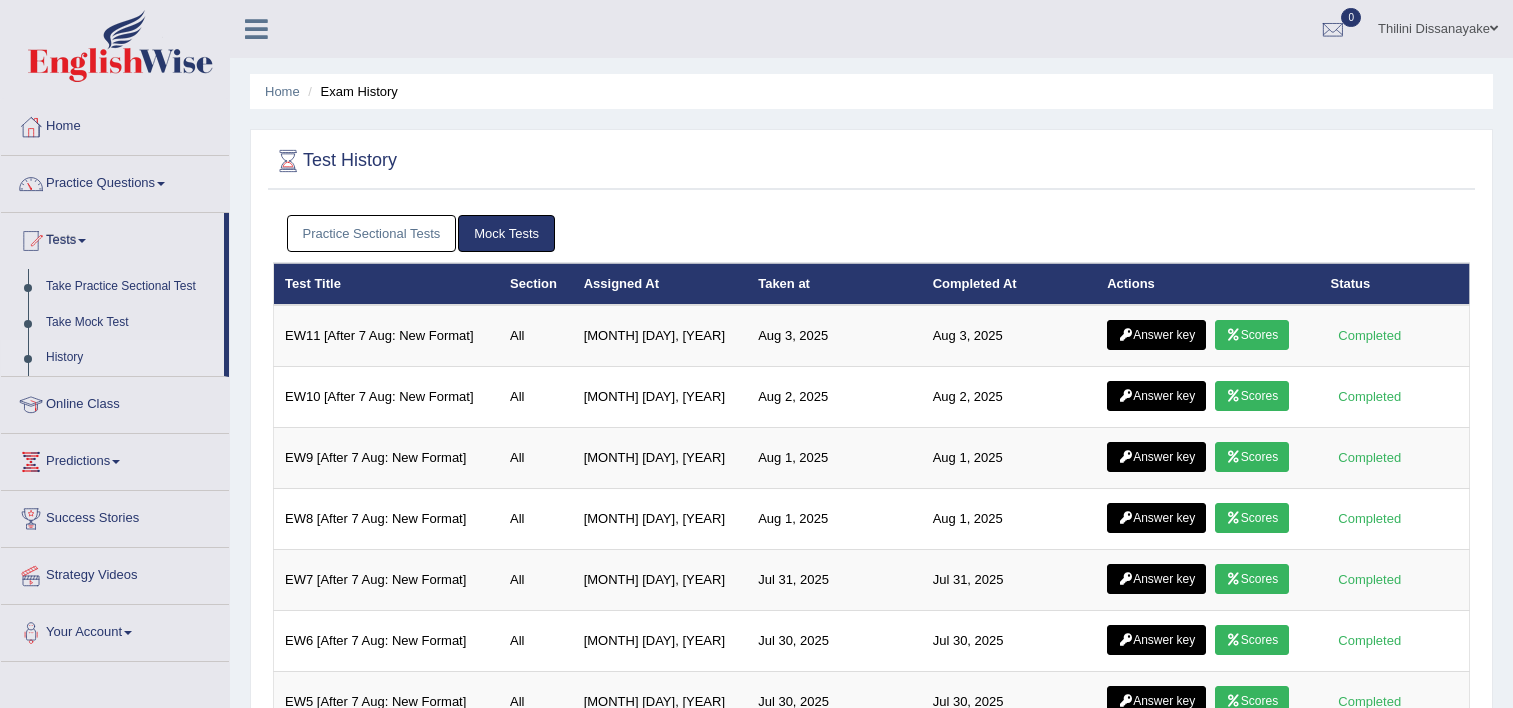 scroll, scrollTop: 0, scrollLeft: 0, axis: both 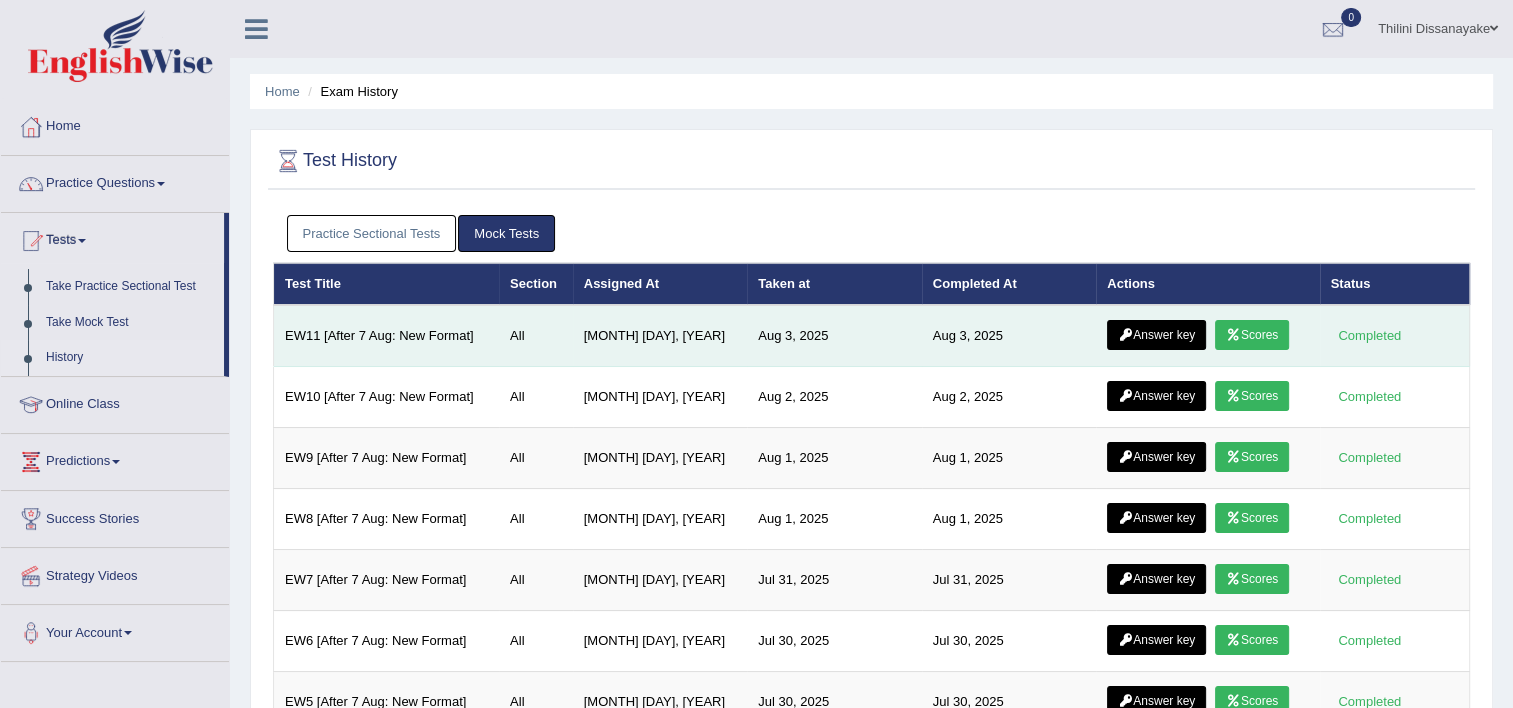 click on "Answer key" at bounding box center [1156, 335] 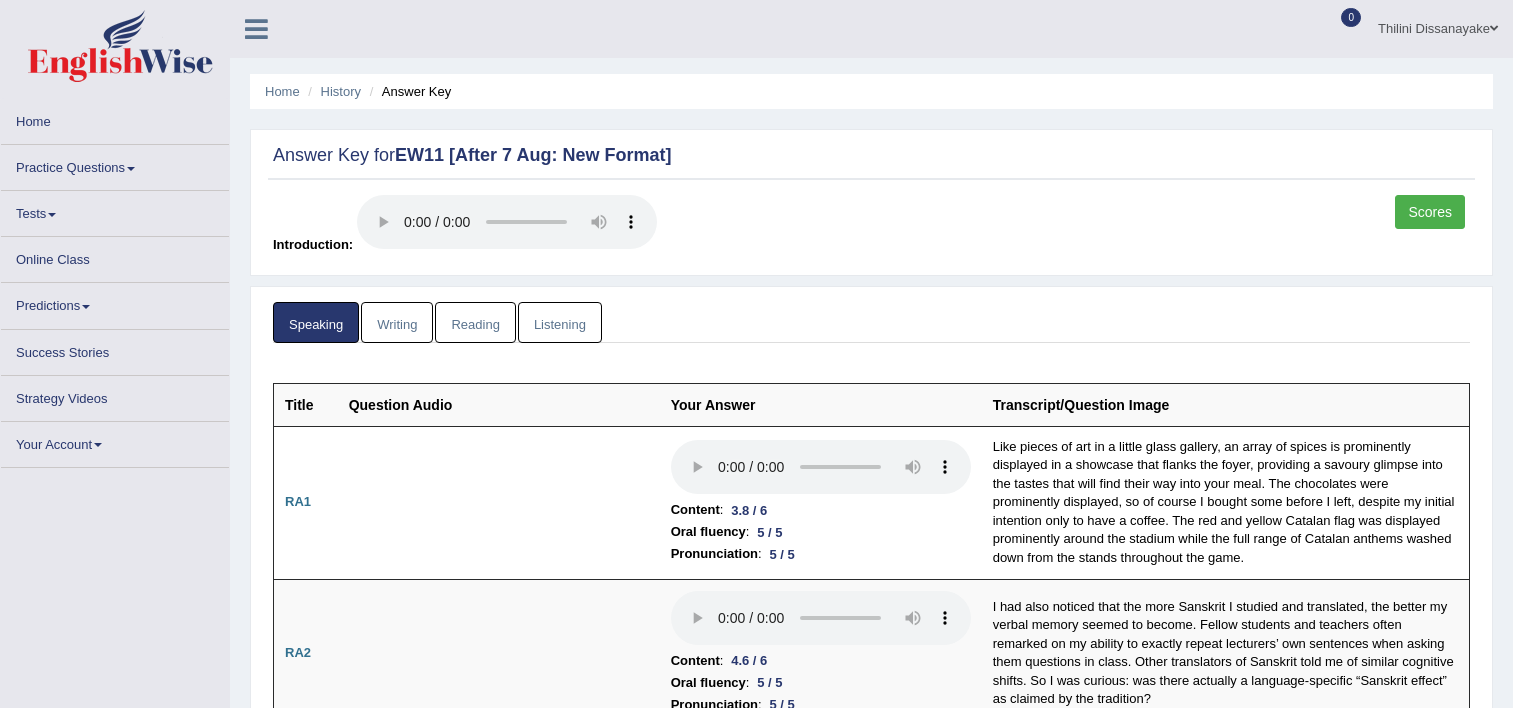 scroll, scrollTop: 0, scrollLeft: 0, axis: both 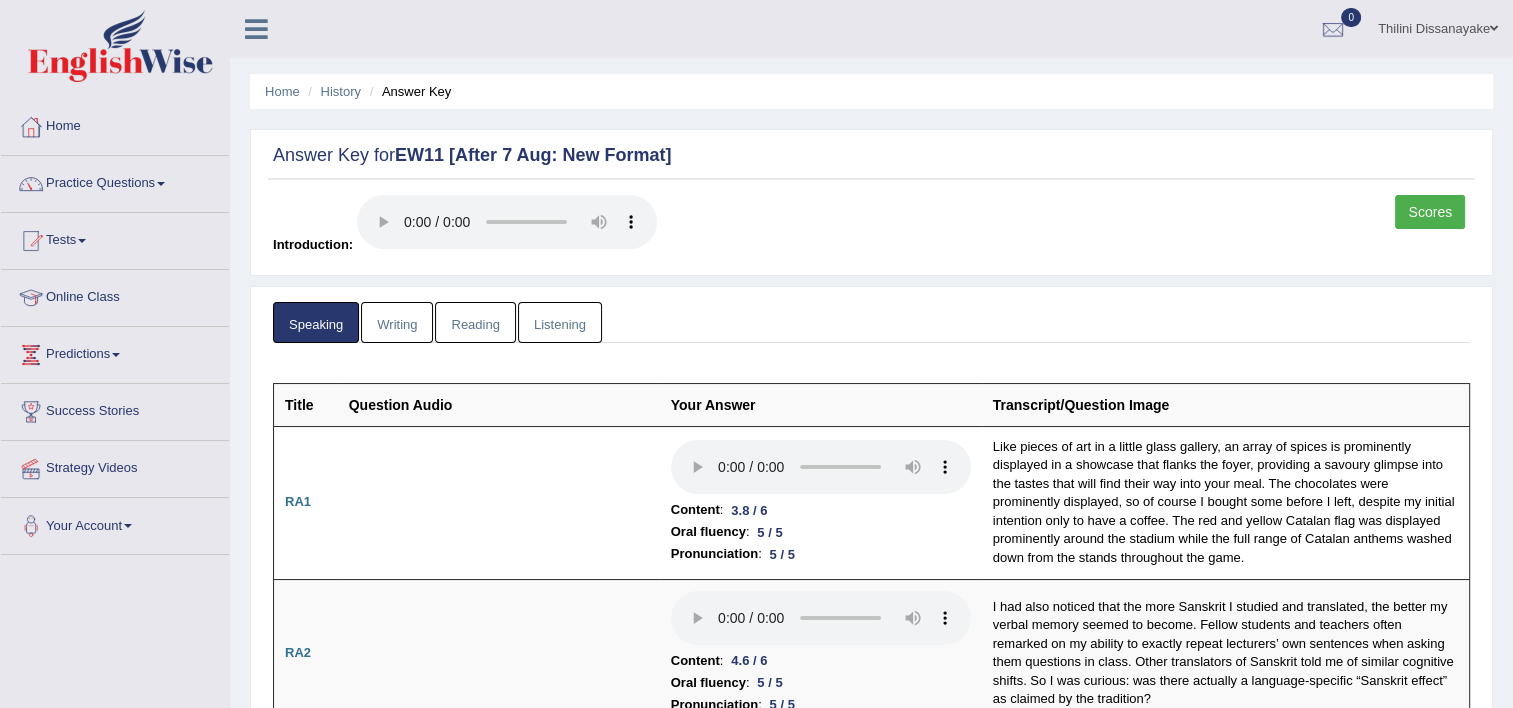click on "Writing" at bounding box center (397, 322) 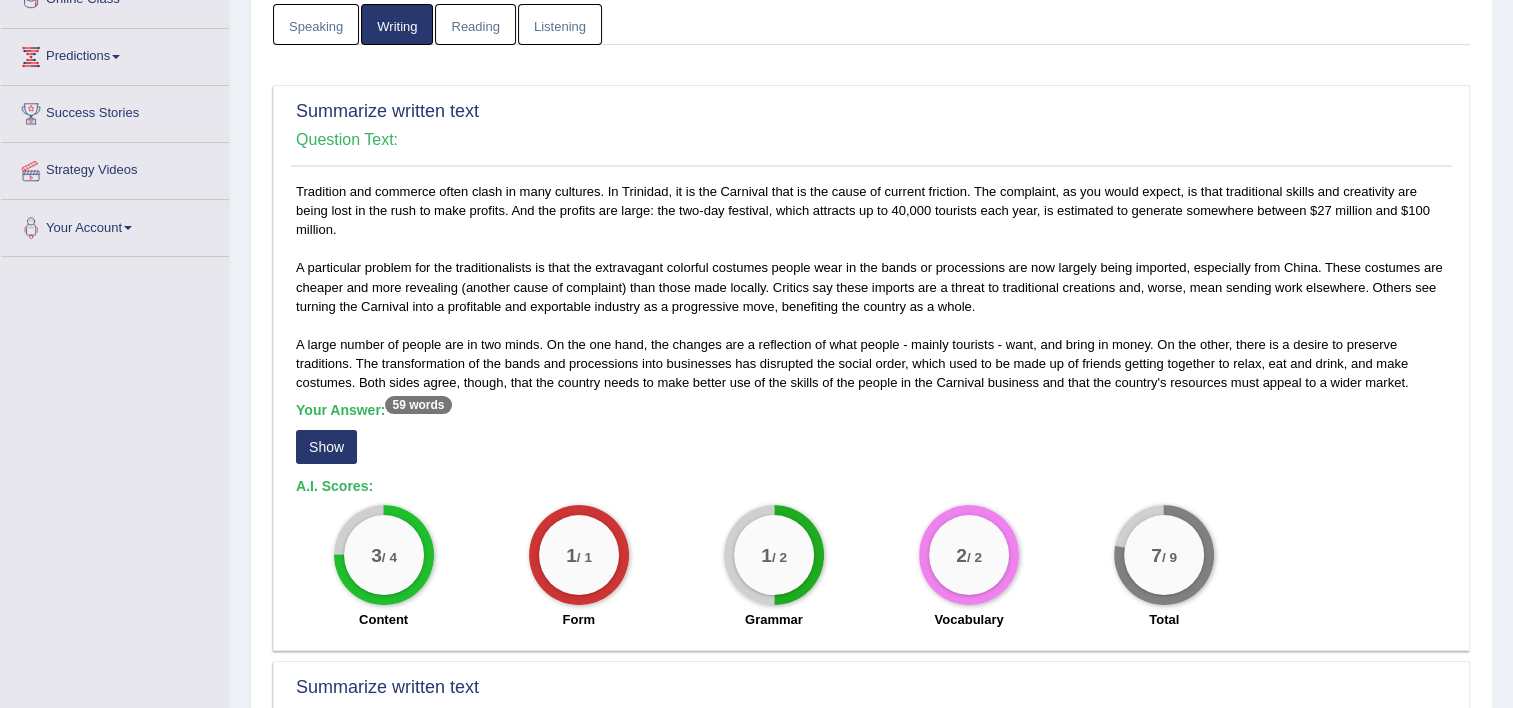 scroll, scrollTop: 300, scrollLeft: 0, axis: vertical 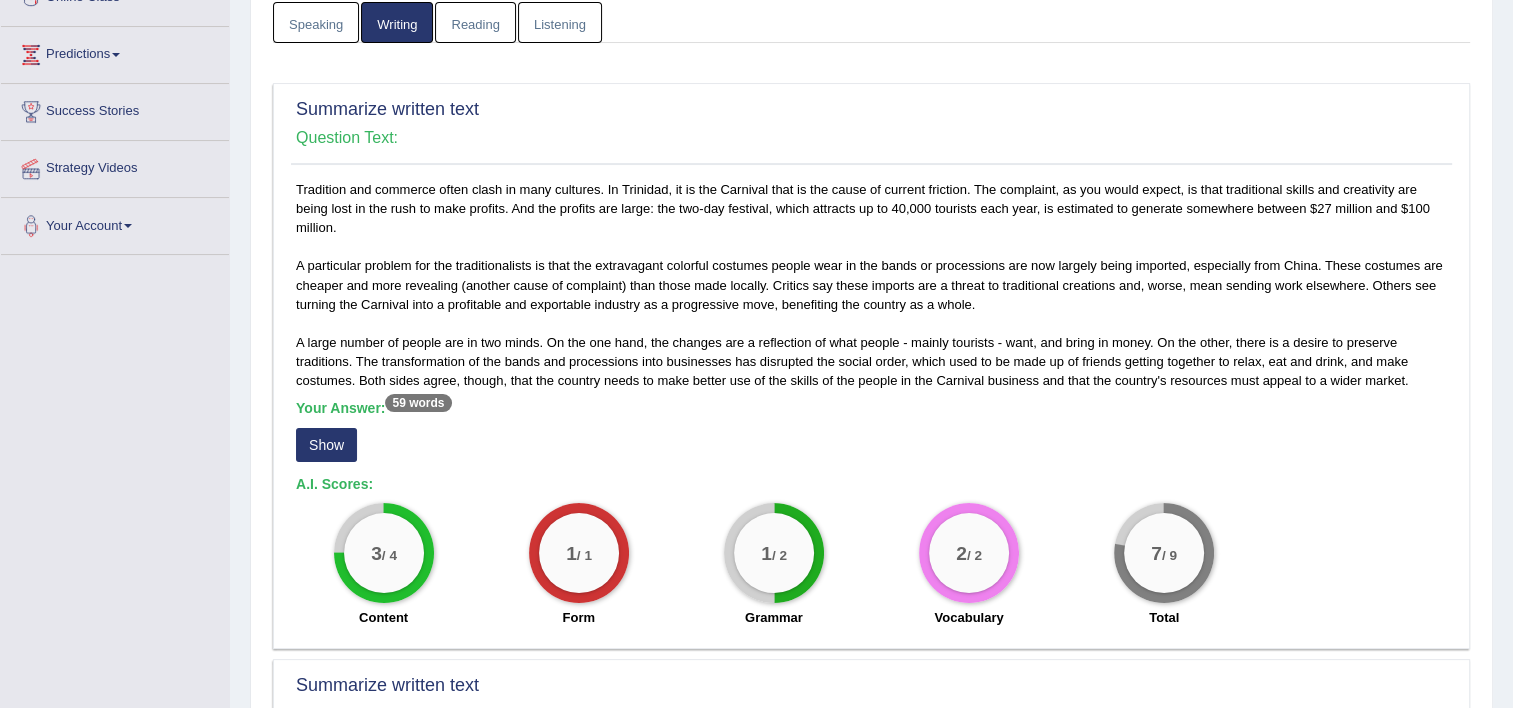 click on "Show" at bounding box center (326, 445) 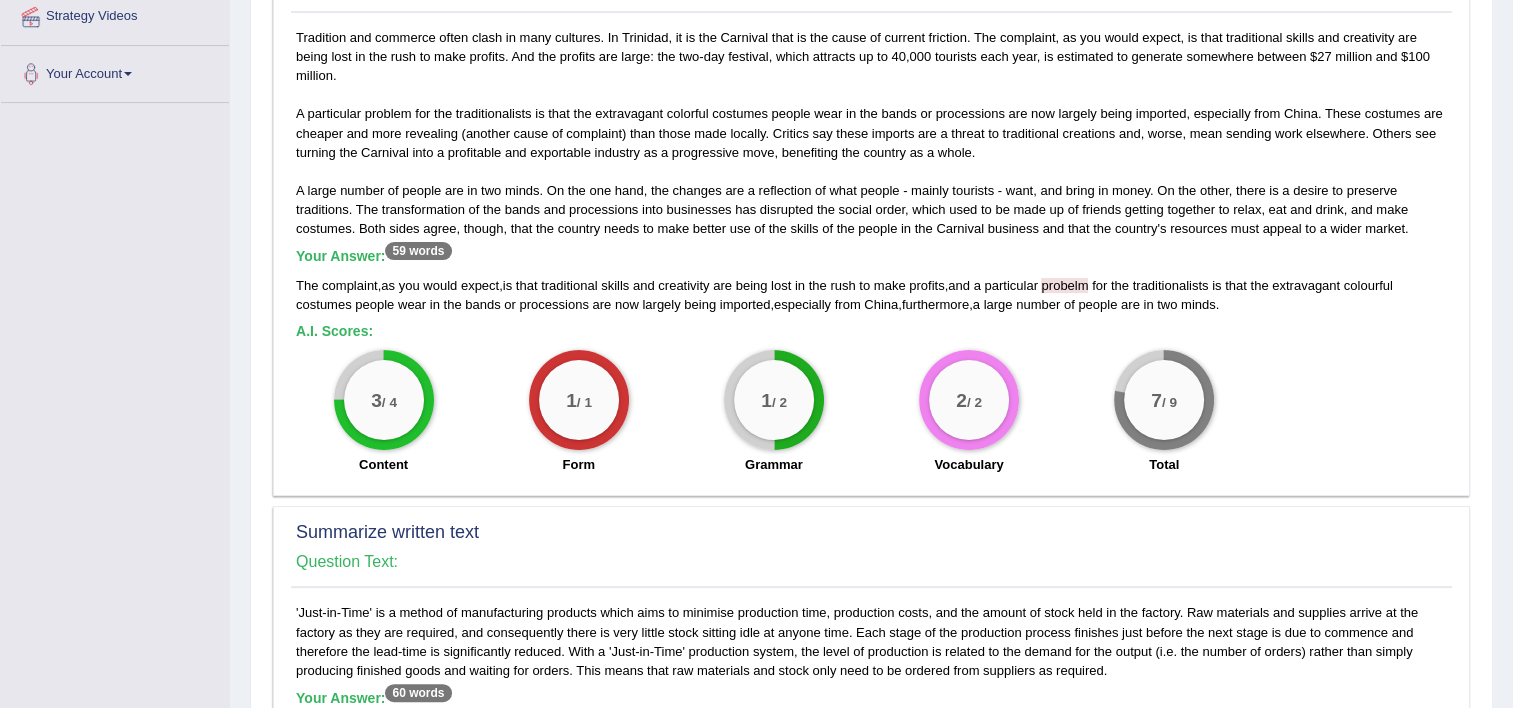 scroll, scrollTop: 700, scrollLeft: 0, axis: vertical 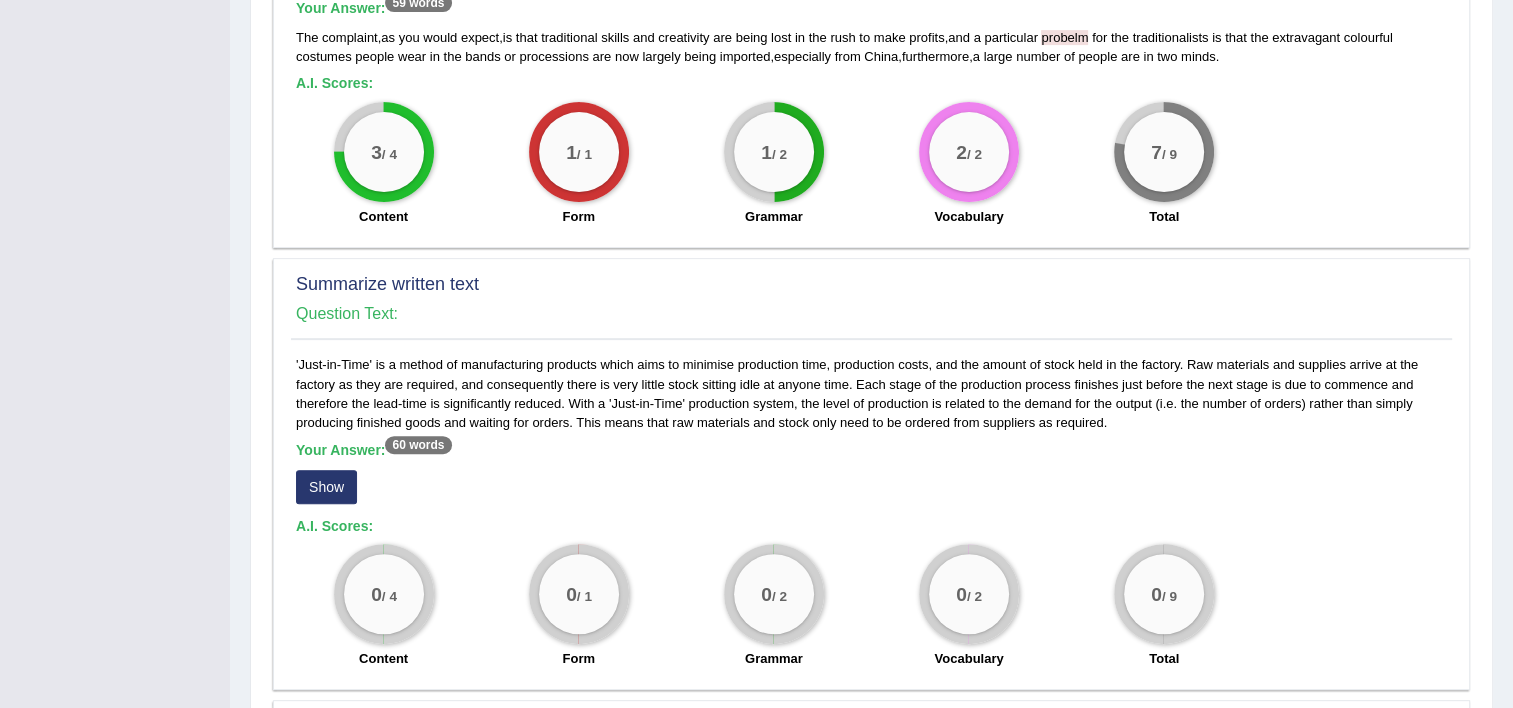 click on "Show" at bounding box center (326, 487) 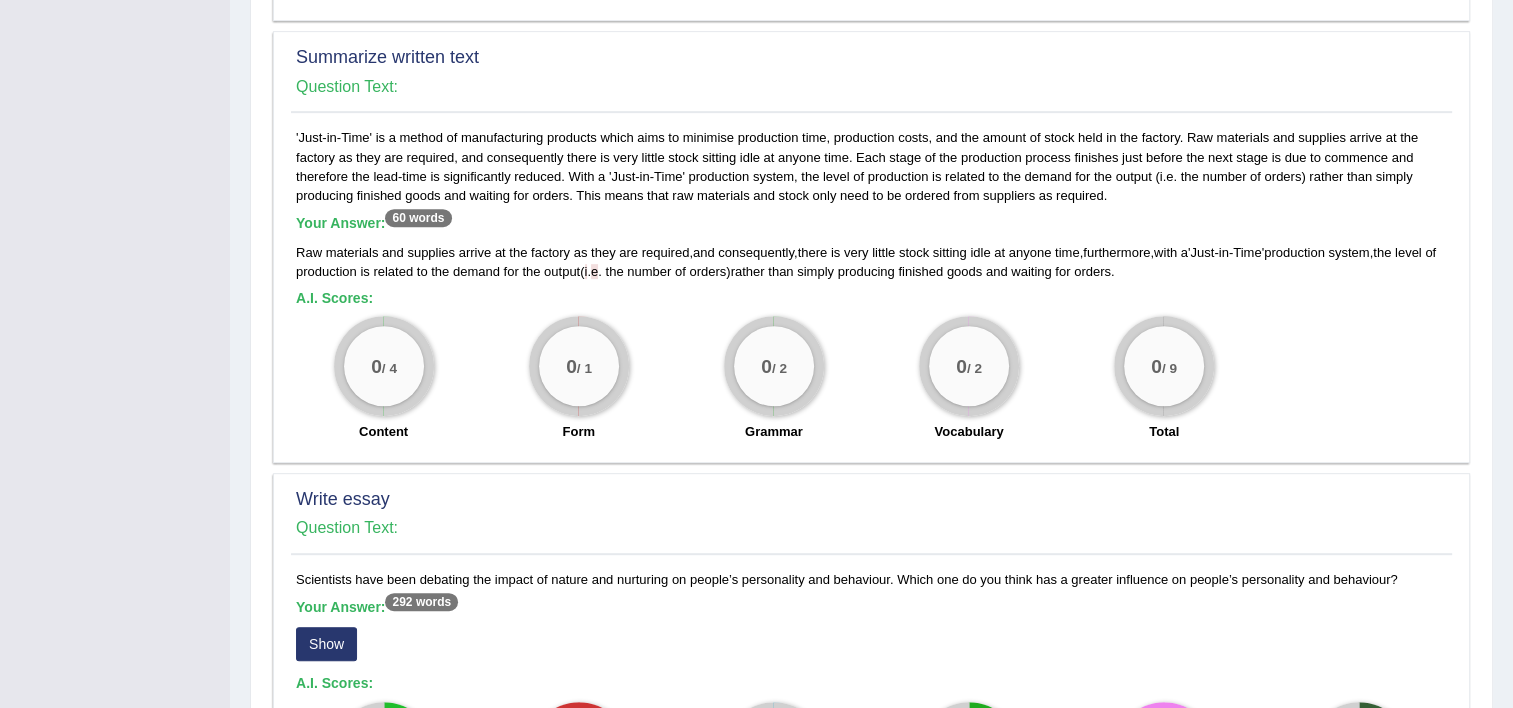 scroll, scrollTop: 1100, scrollLeft: 0, axis: vertical 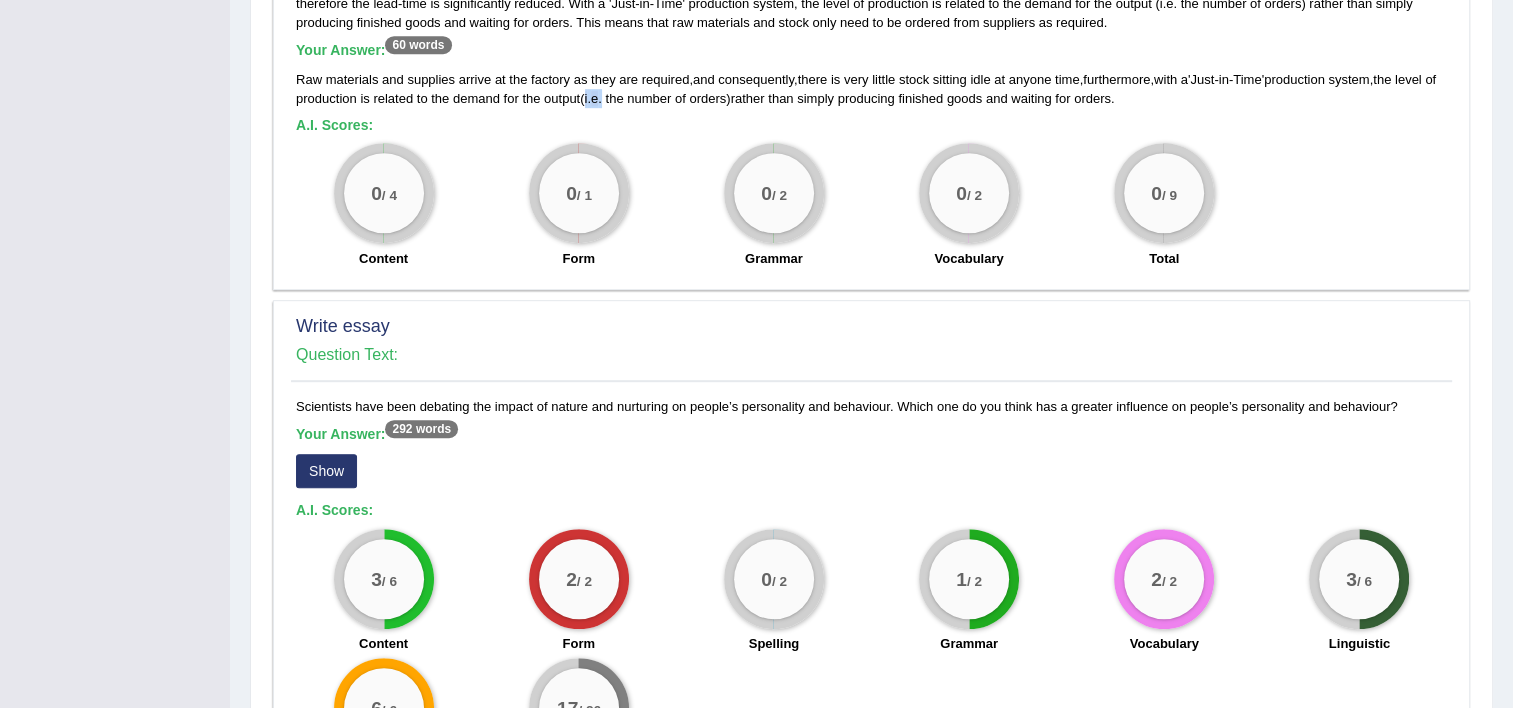 drag, startPoint x: 621, startPoint y: 97, endPoint x: 605, endPoint y: 96, distance: 16.03122 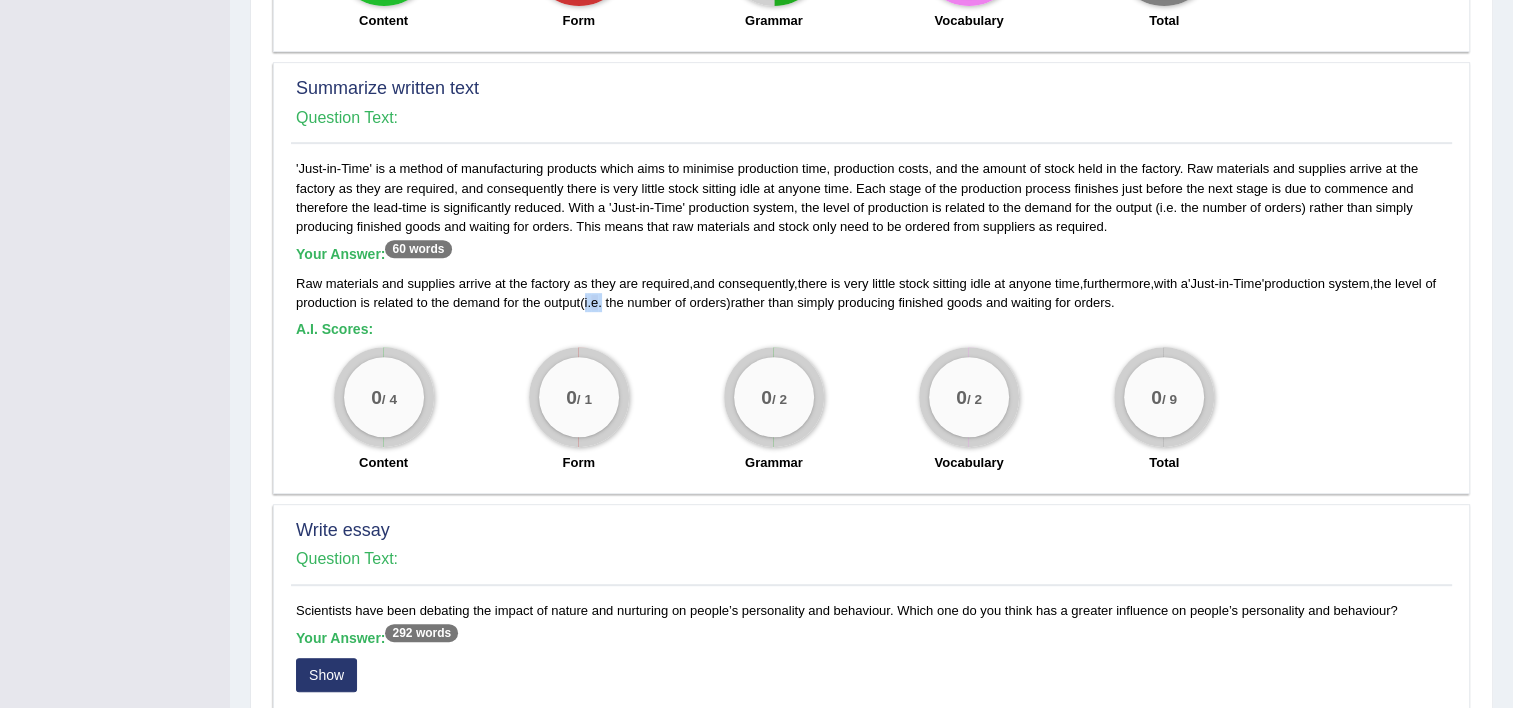 scroll, scrollTop: 1185, scrollLeft: 0, axis: vertical 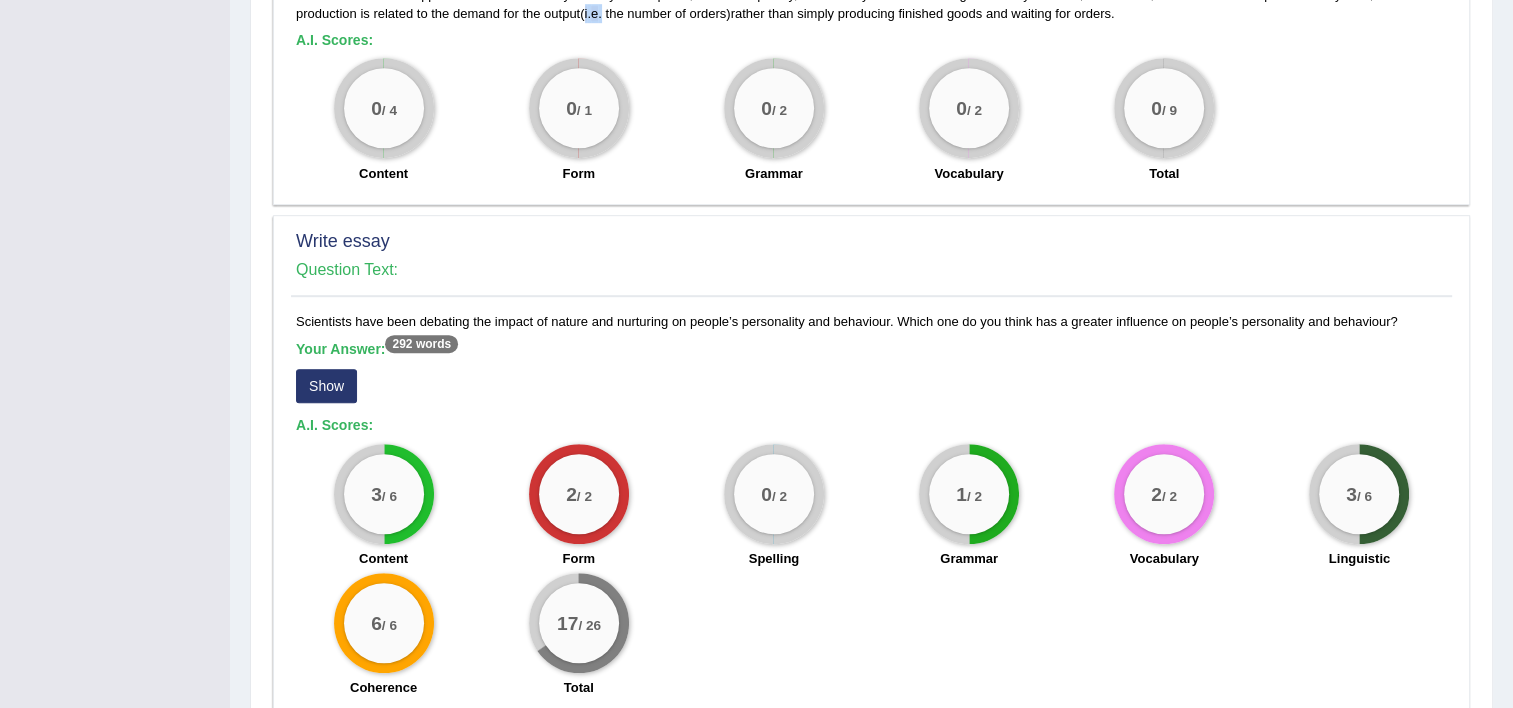 click on "Show" at bounding box center (326, 386) 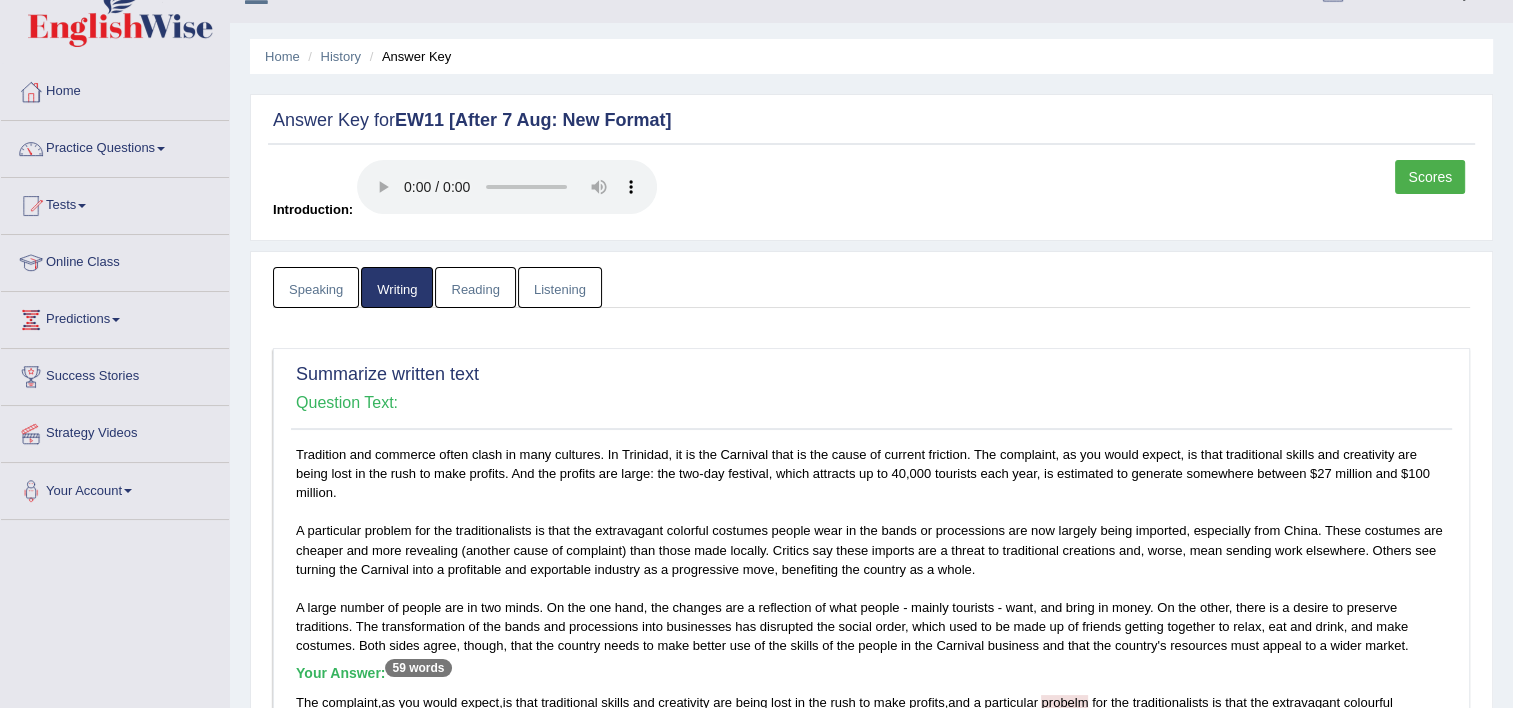 scroll, scrollTop: 0, scrollLeft: 0, axis: both 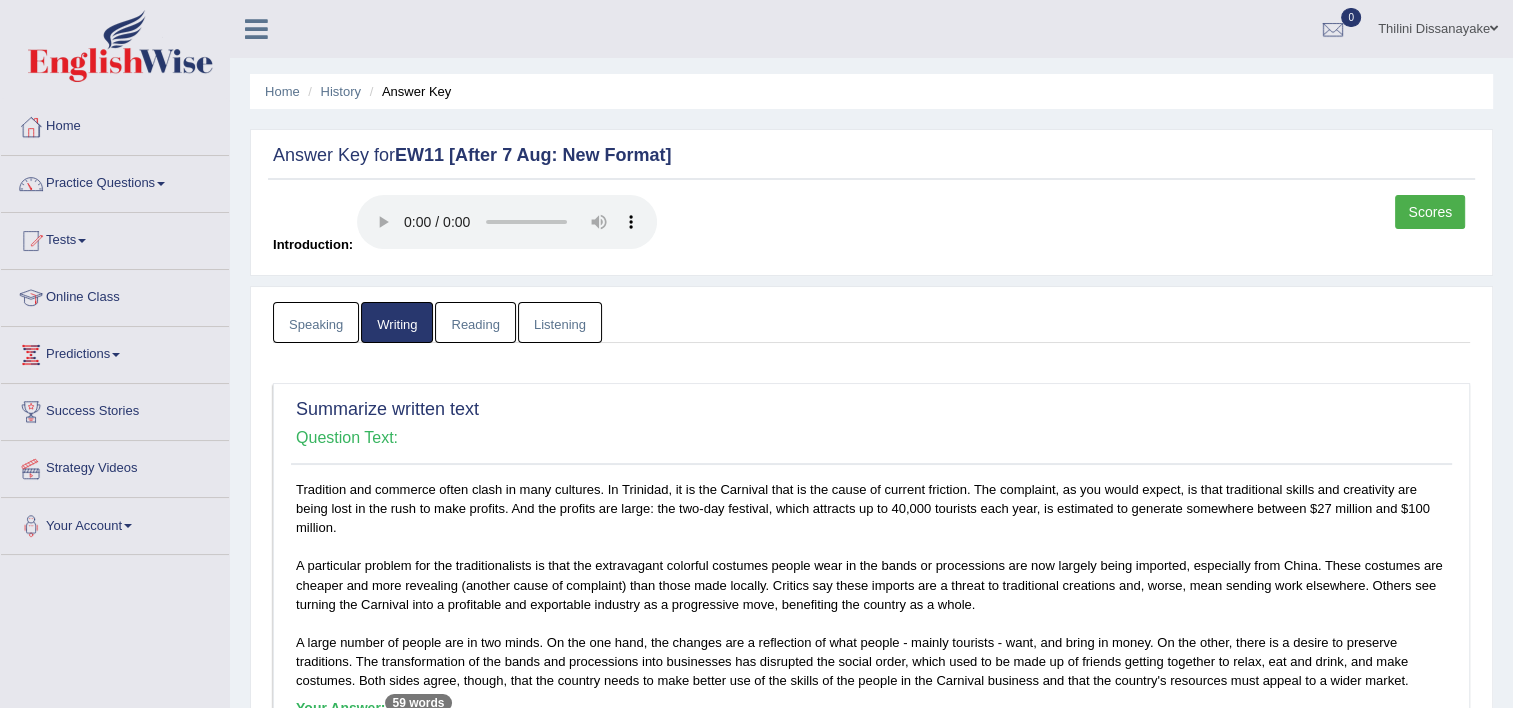 click on "Reading" at bounding box center (475, 322) 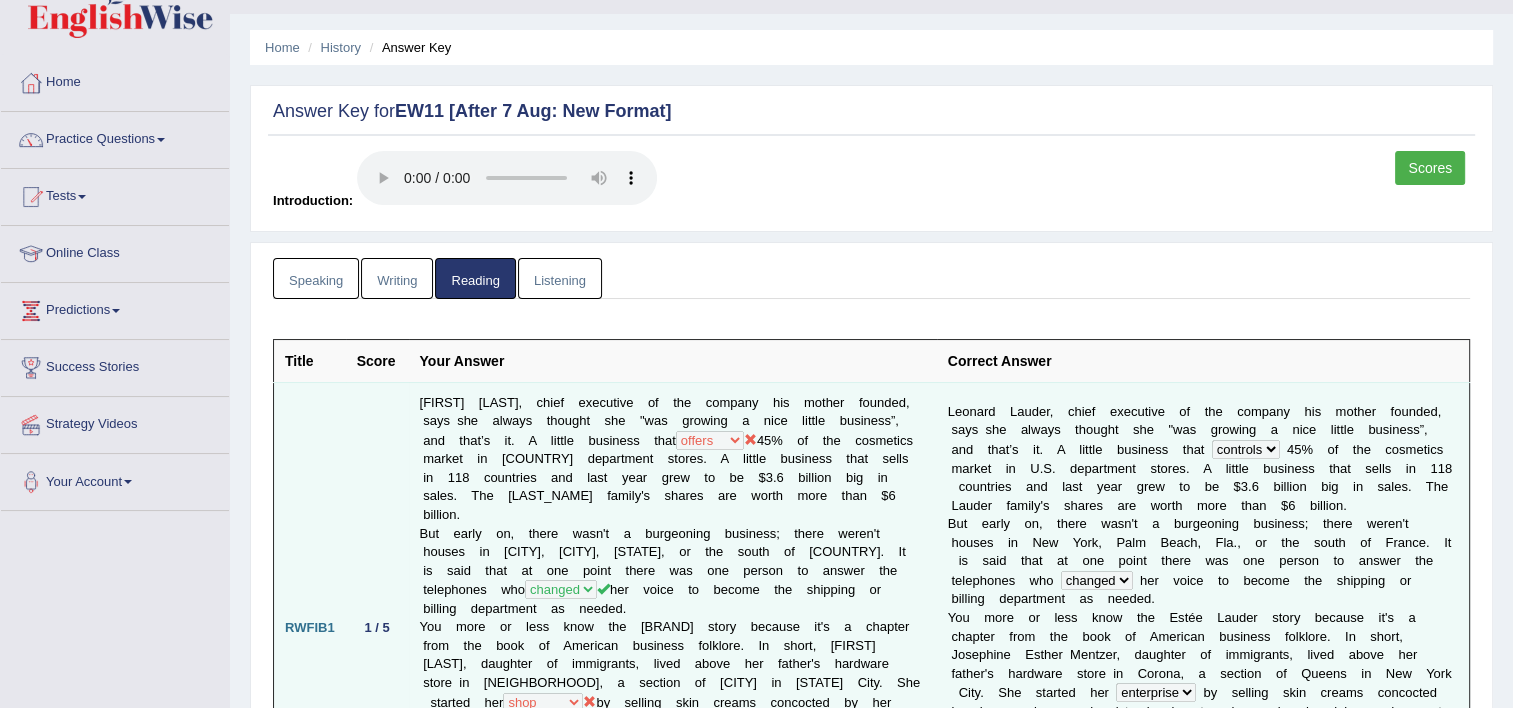 scroll, scrollTop: 0, scrollLeft: 0, axis: both 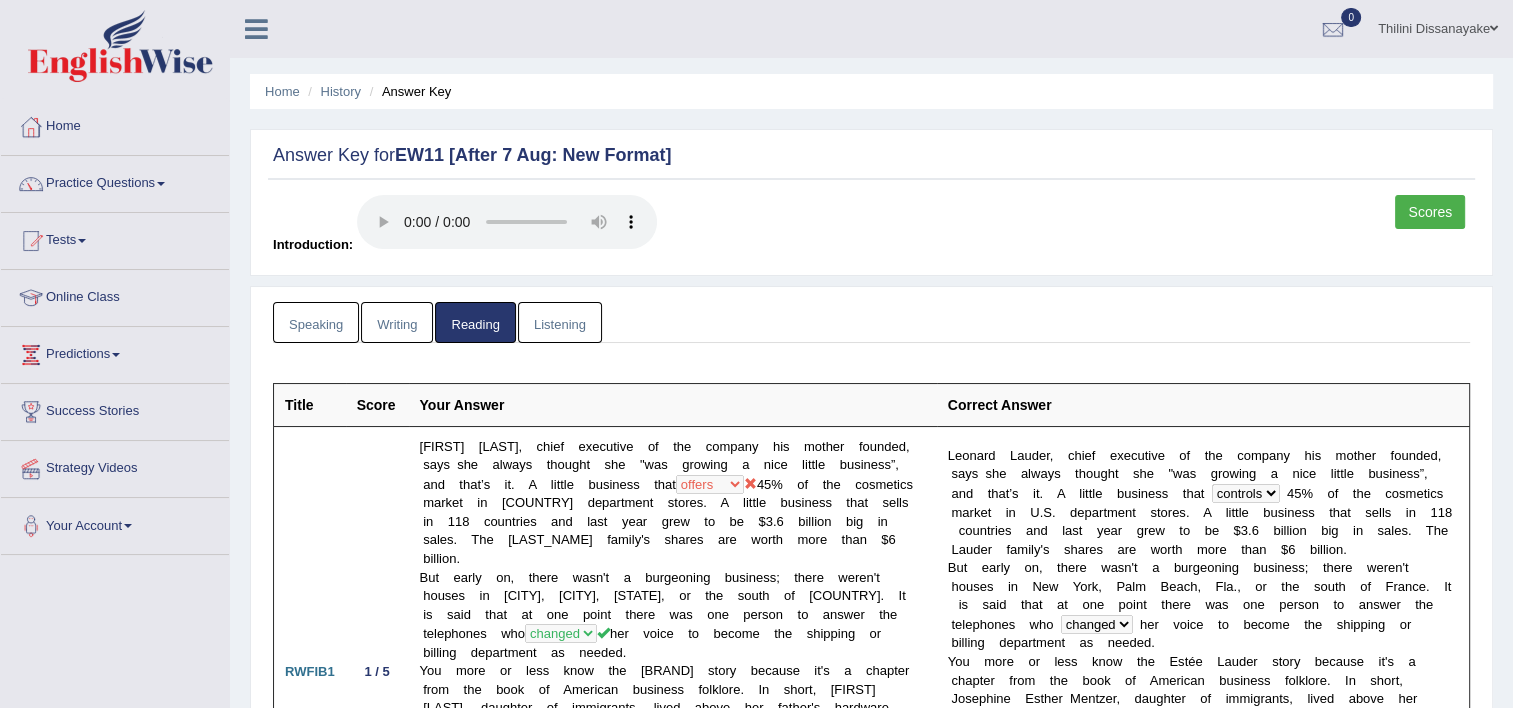 click on "Listening" at bounding box center [560, 322] 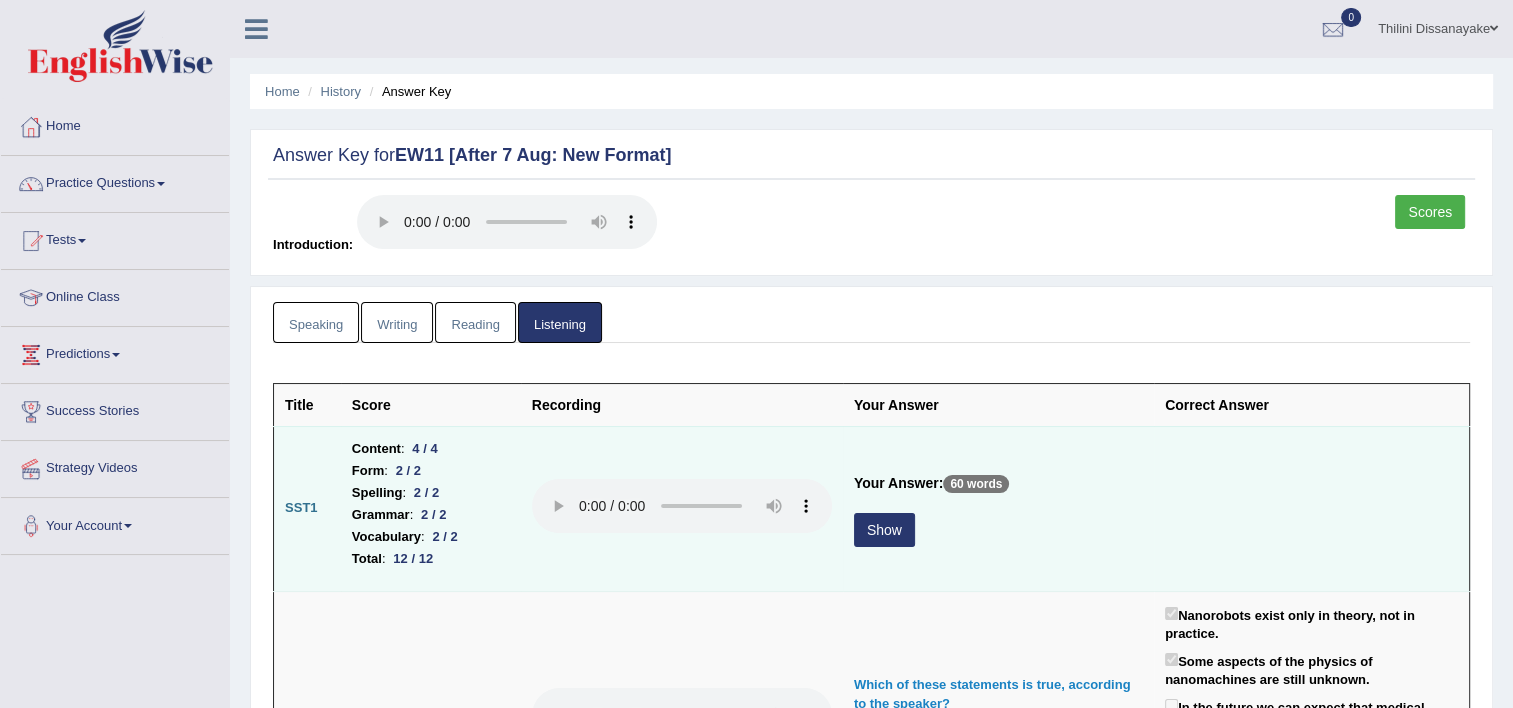click on "Show" at bounding box center [884, 530] 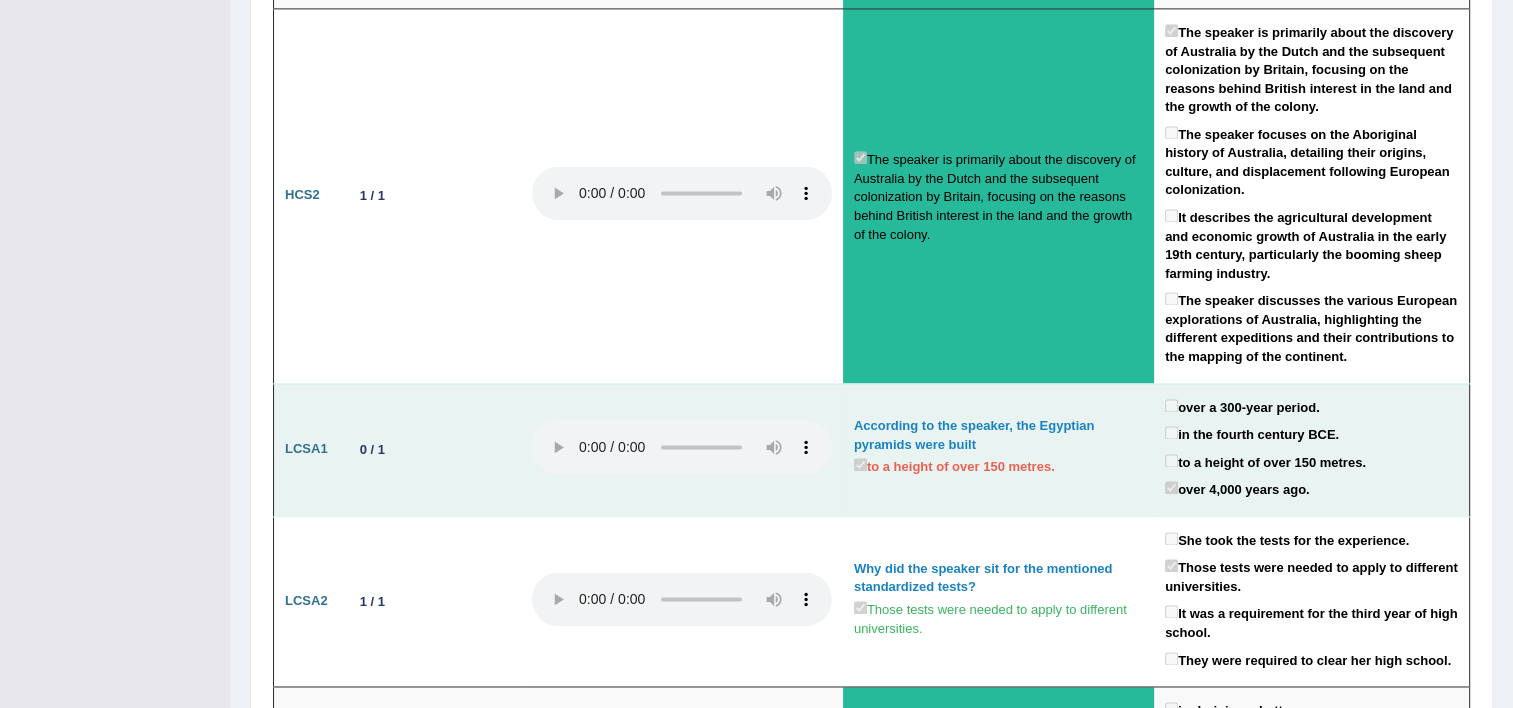scroll, scrollTop: 3000, scrollLeft: 0, axis: vertical 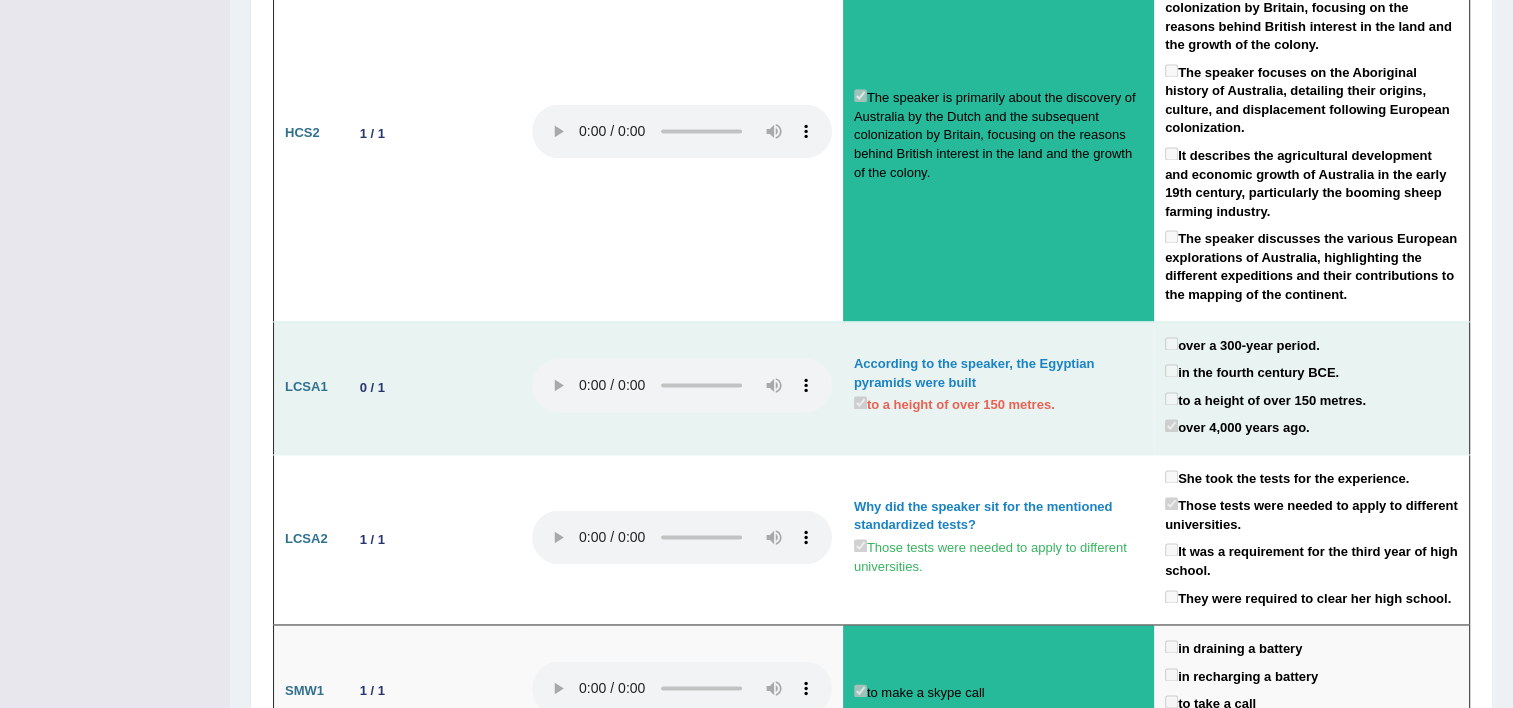 click on "to a height of over 150 metres." at bounding box center (1265, 399) 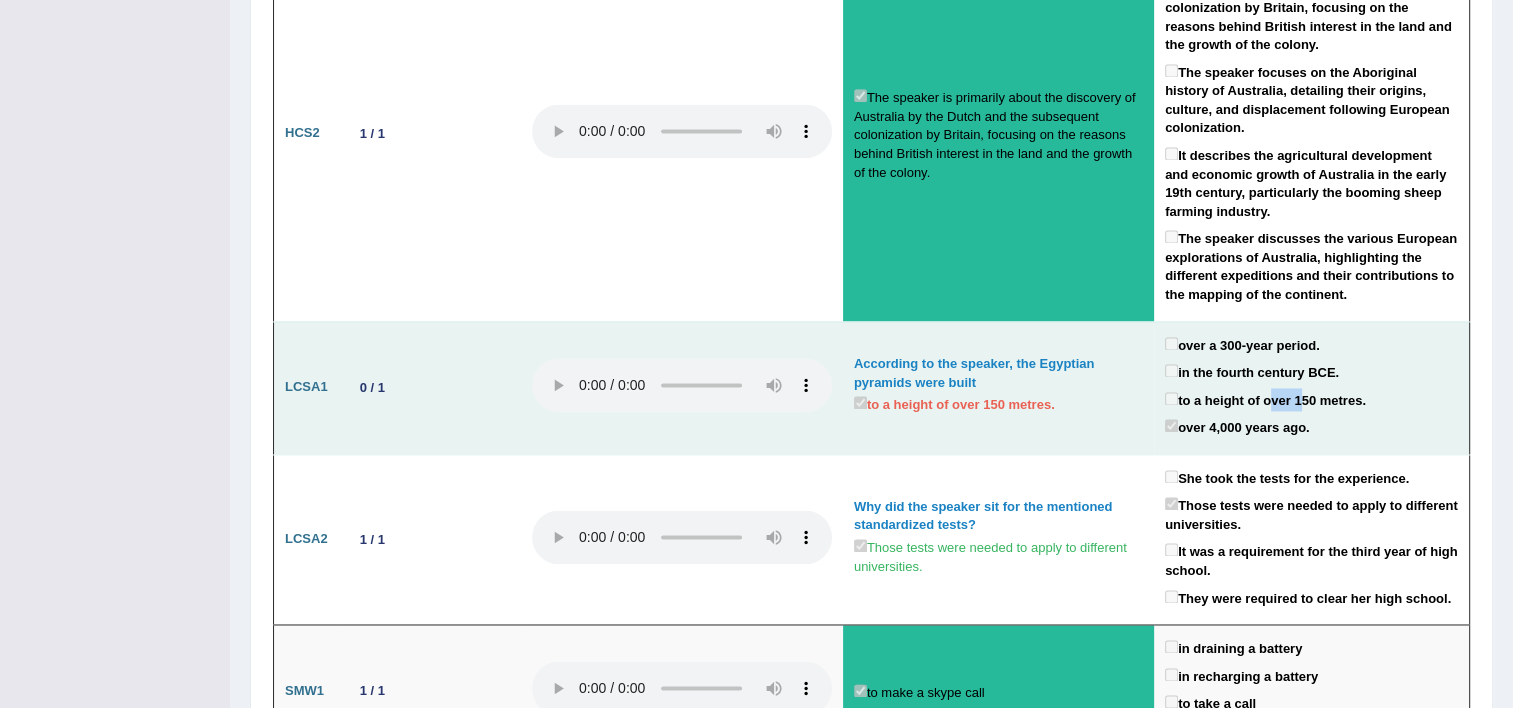 click on "to a height of over 150 metres." at bounding box center [1265, 399] 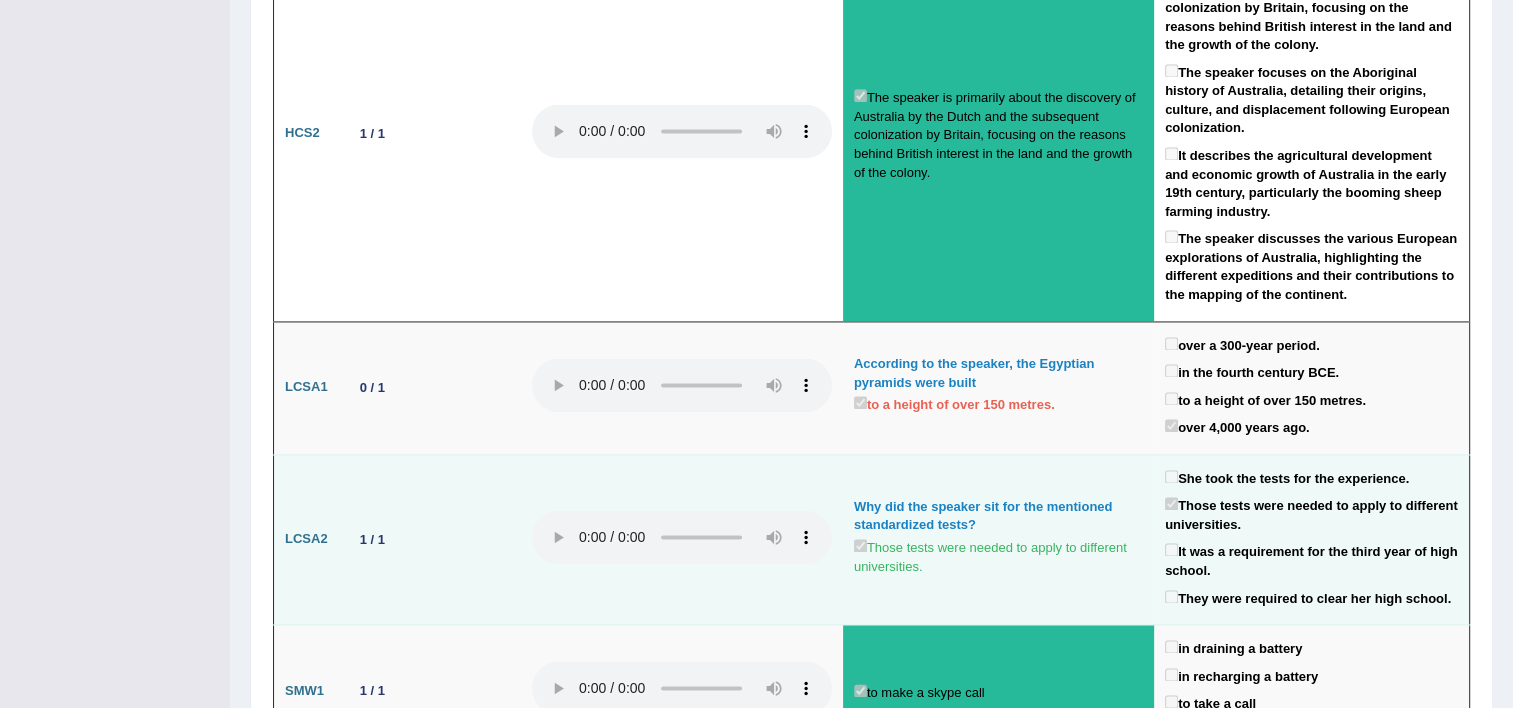 click on "Those tests were needed to apply to different universities." at bounding box center (1311, 513) 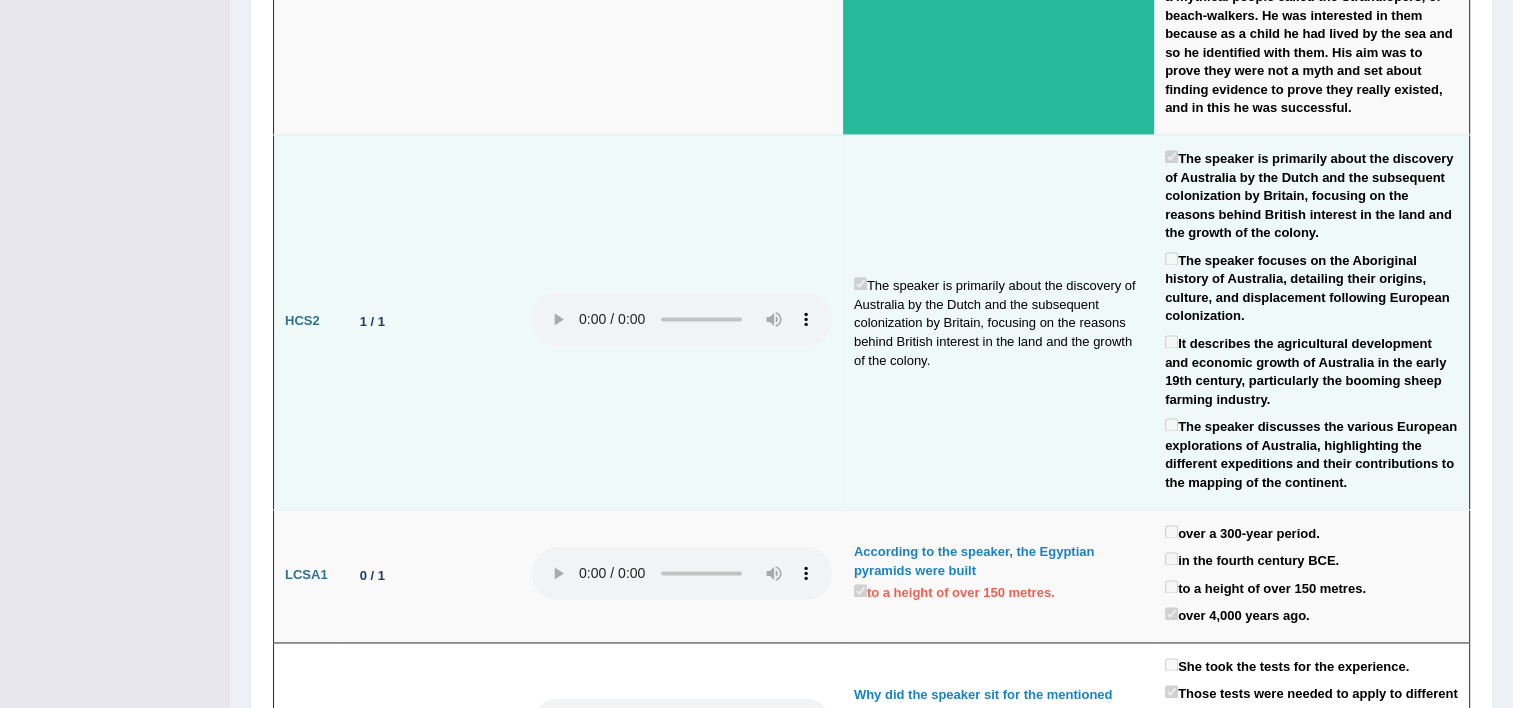 scroll, scrollTop: 3100, scrollLeft: 0, axis: vertical 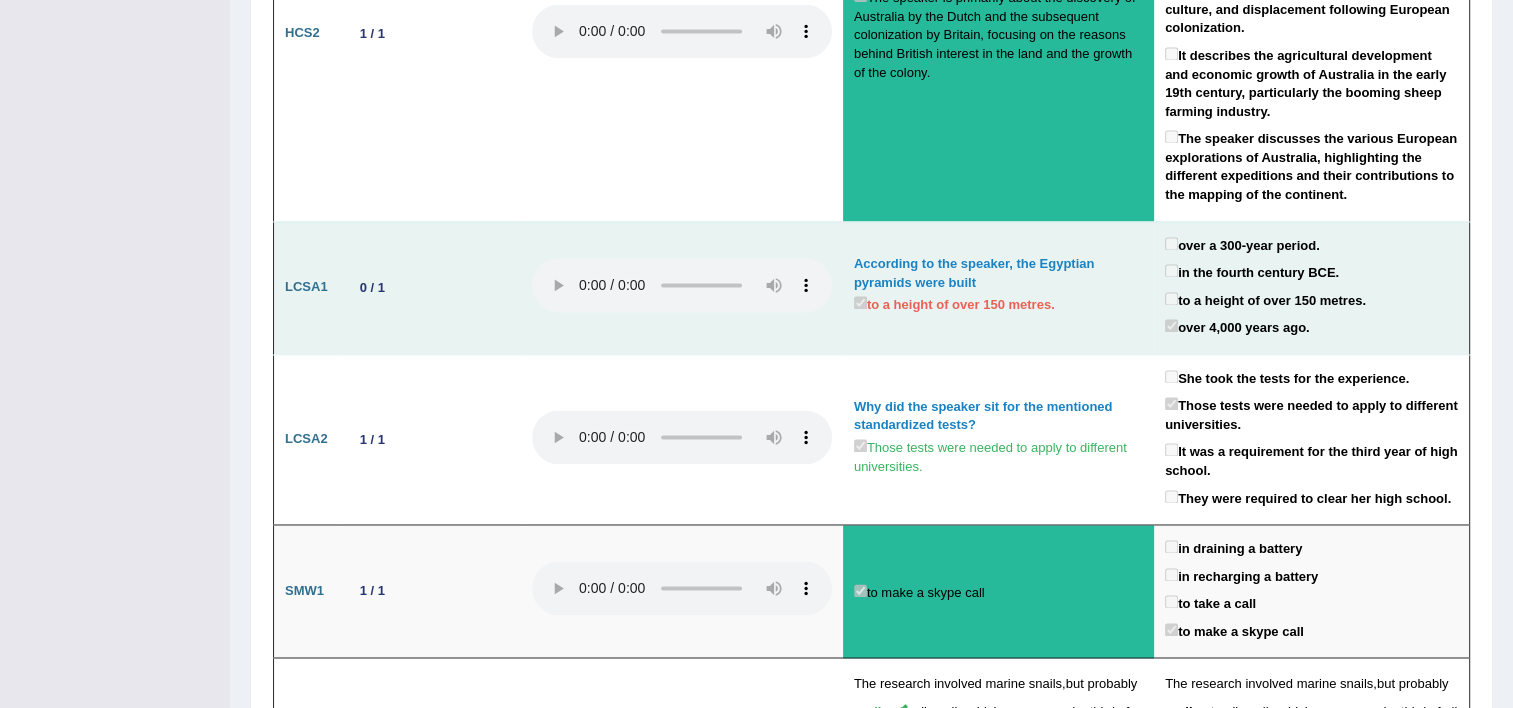 click on "to a height of over 150 metres." at bounding box center [1265, 299] 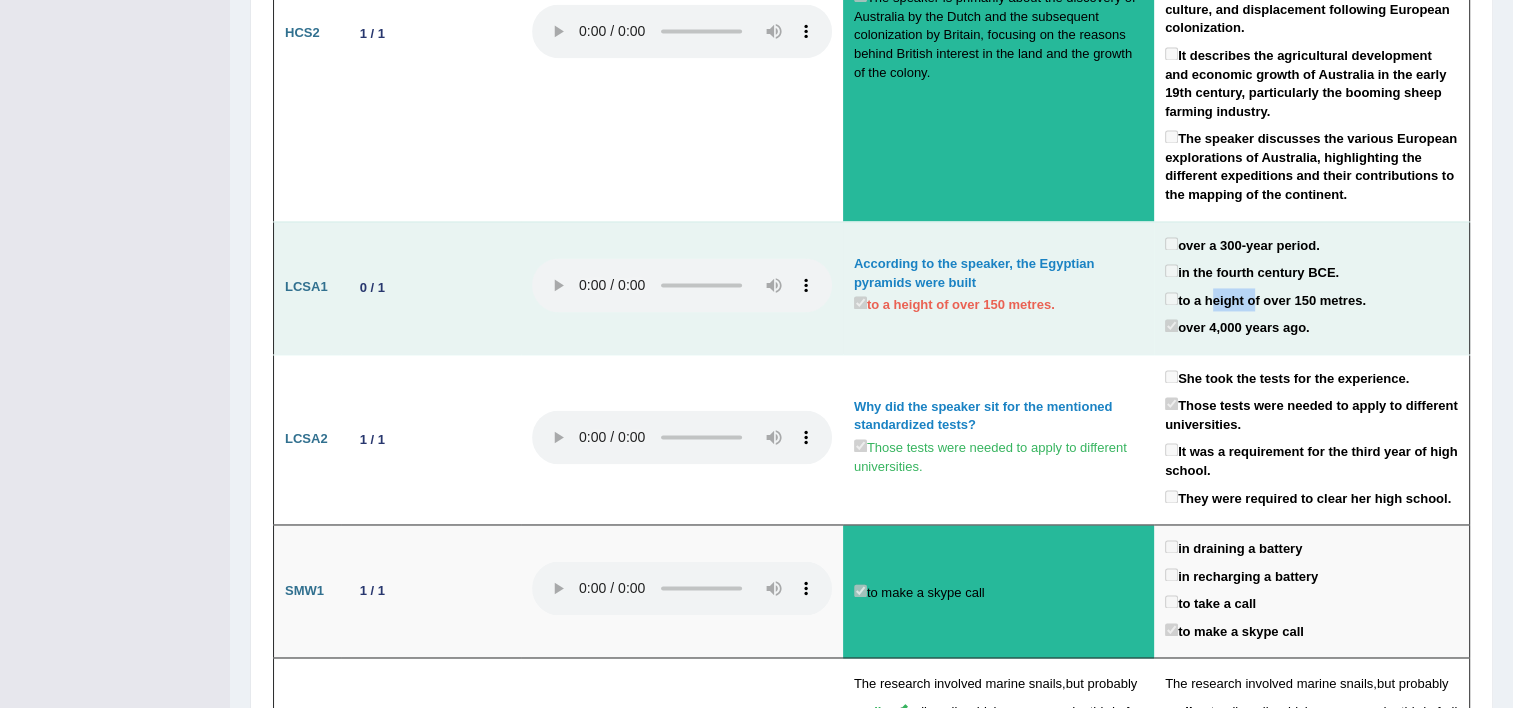 click on "to a height of over 150 metres." at bounding box center [1265, 299] 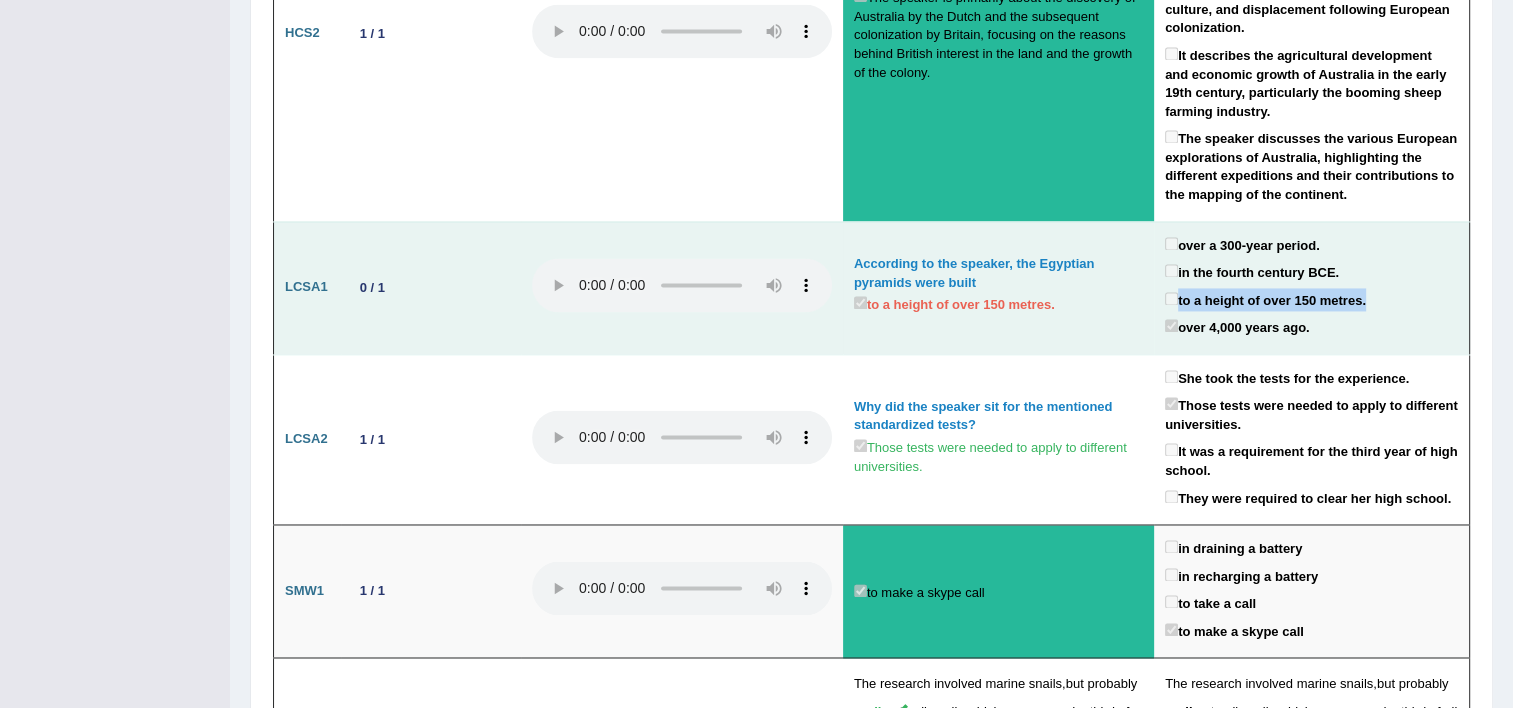 click on "to a height of over 150 metres." at bounding box center [1265, 299] 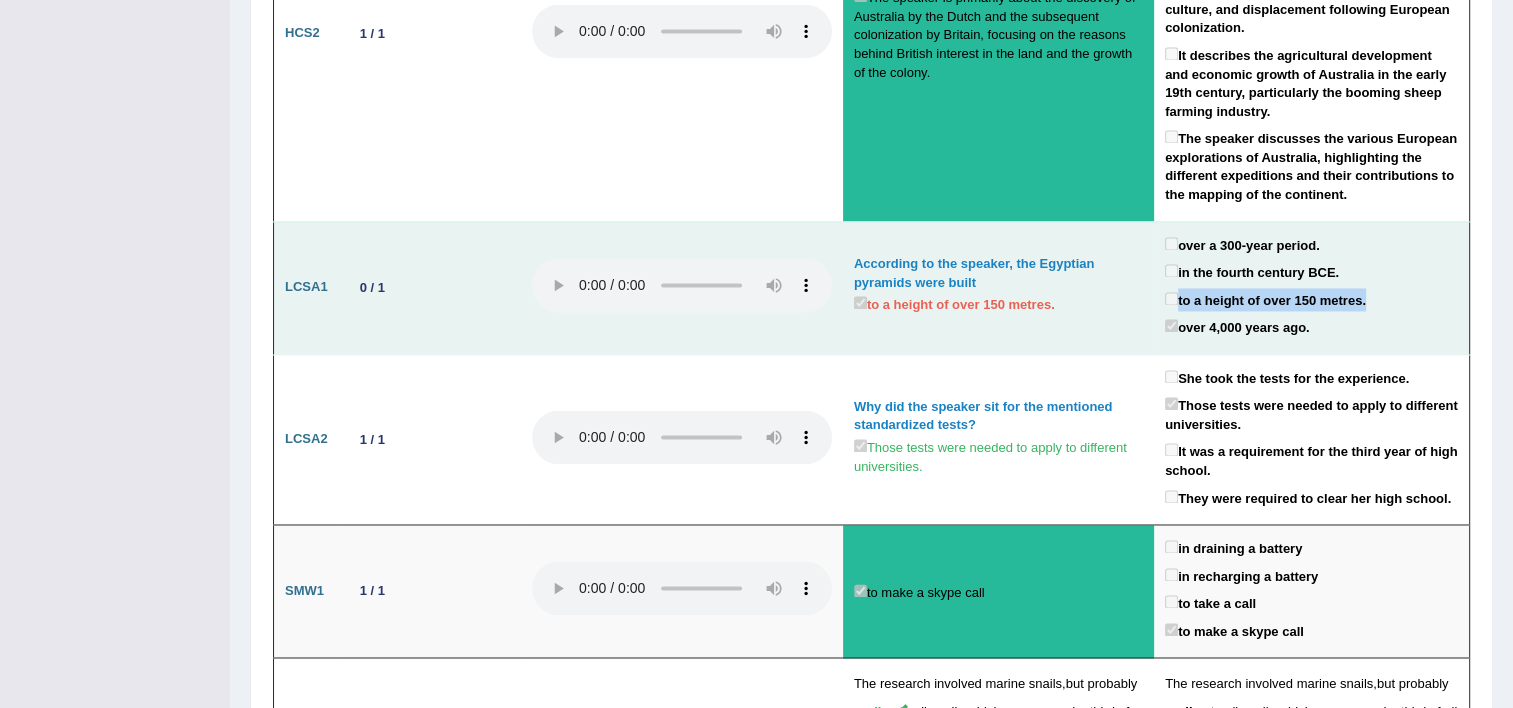 click on "to a height of over 150 metres." at bounding box center [1311, 302] 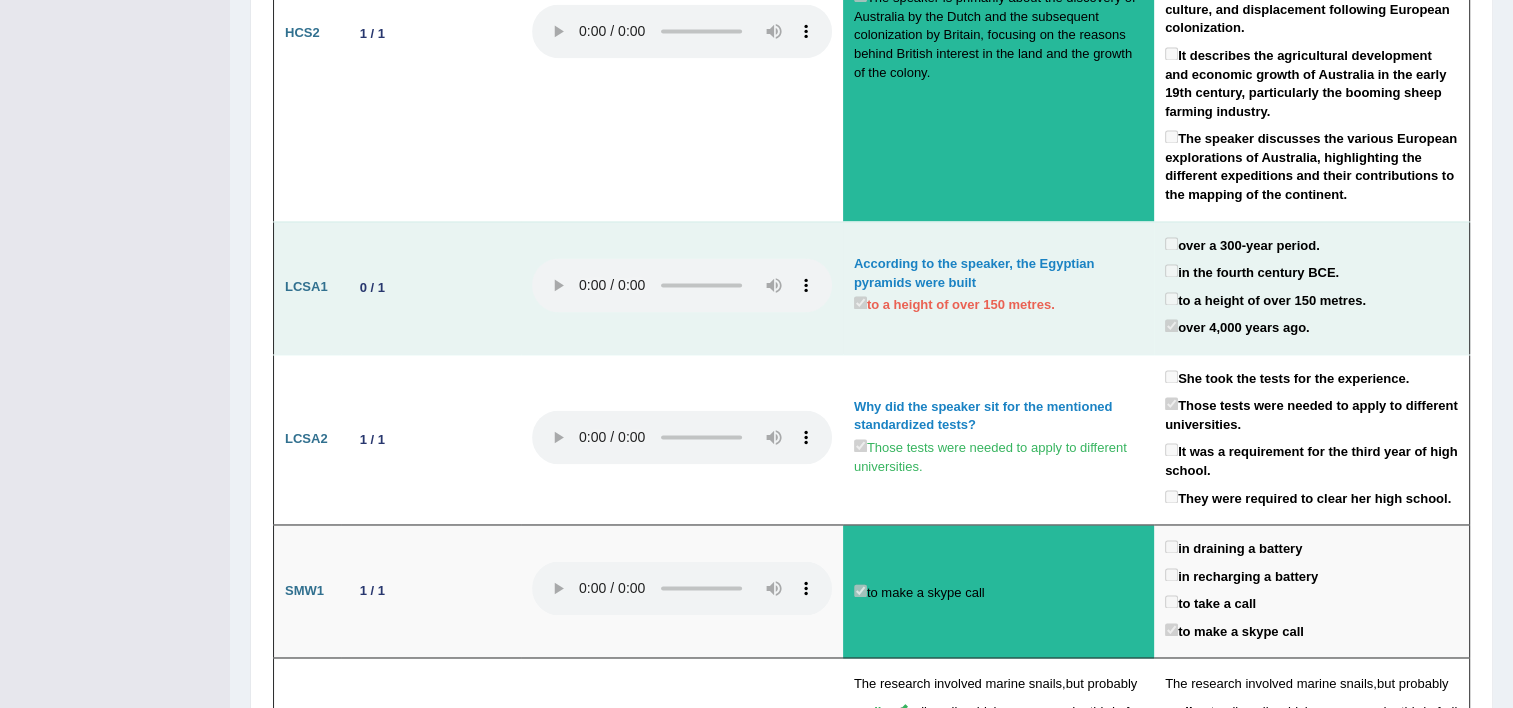 click on "to a height of over 150 metres." at bounding box center (1265, 299) 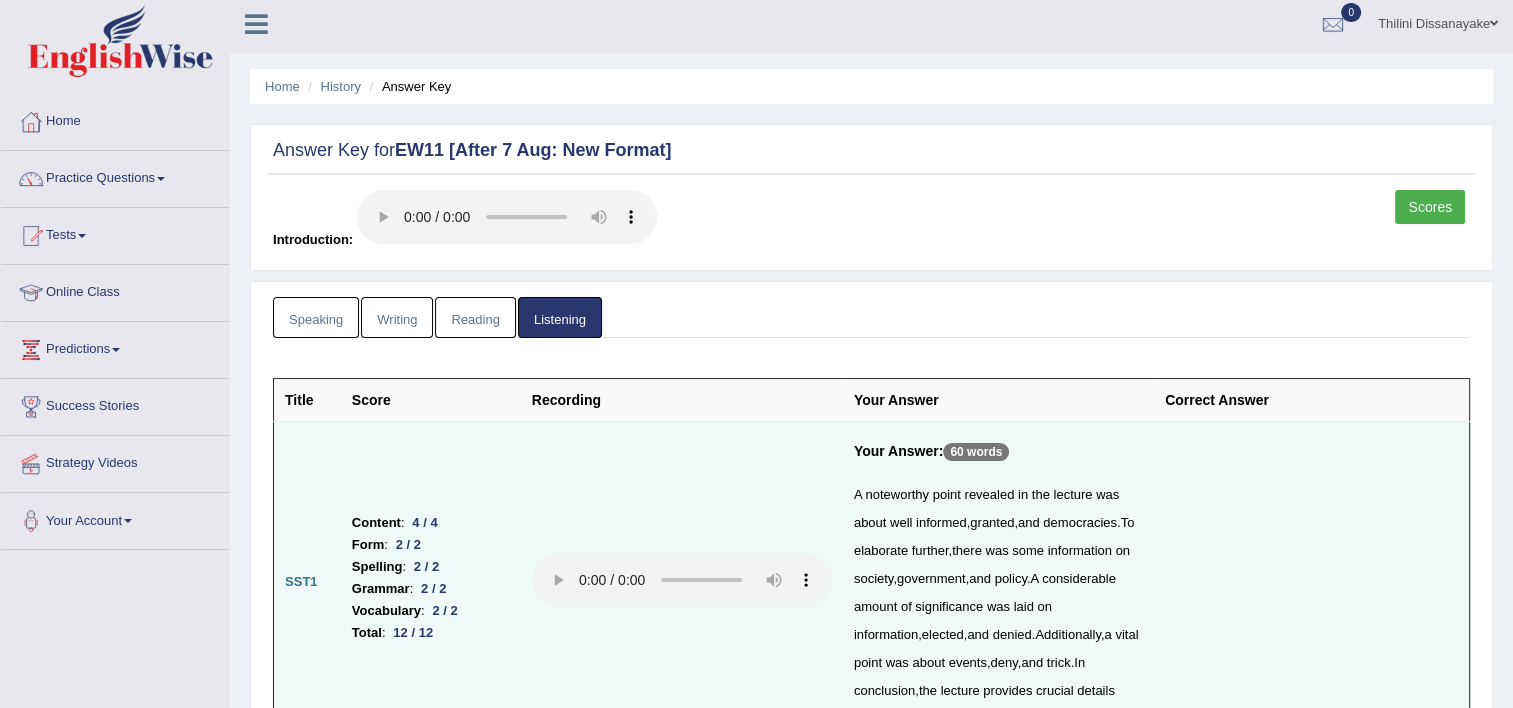scroll, scrollTop: 0, scrollLeft: 0, axis: both 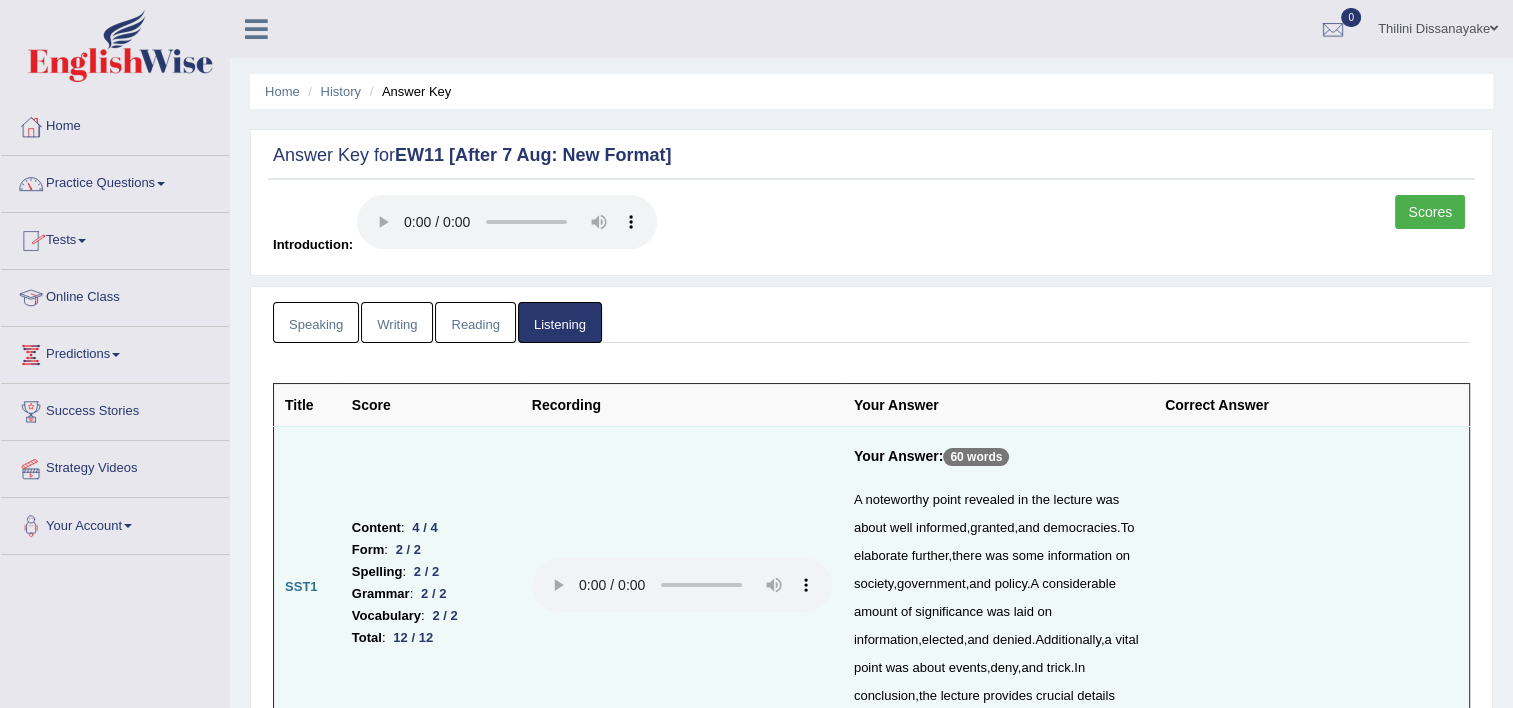 click at bounding box center (82, 241) 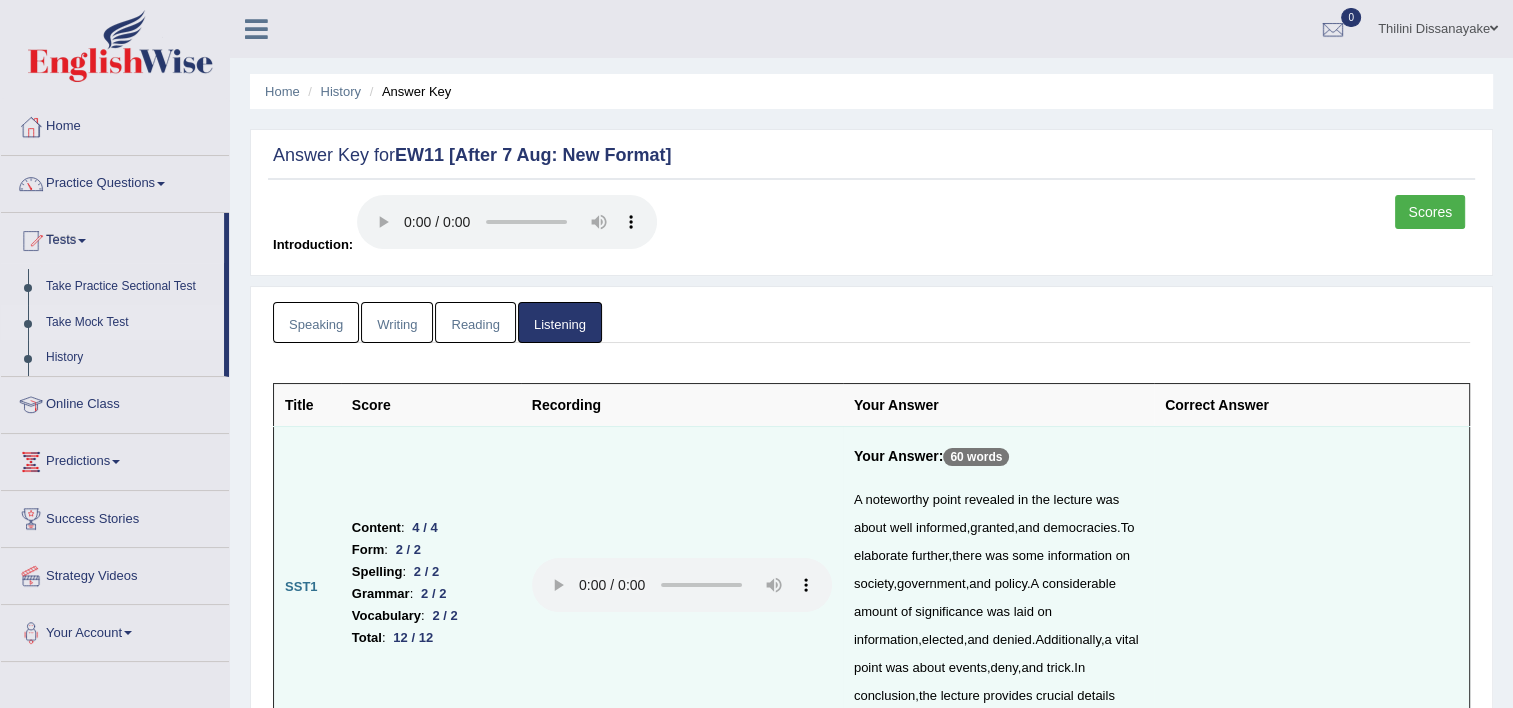 click on "Take Mock Test" at bounding box center [130, 323] 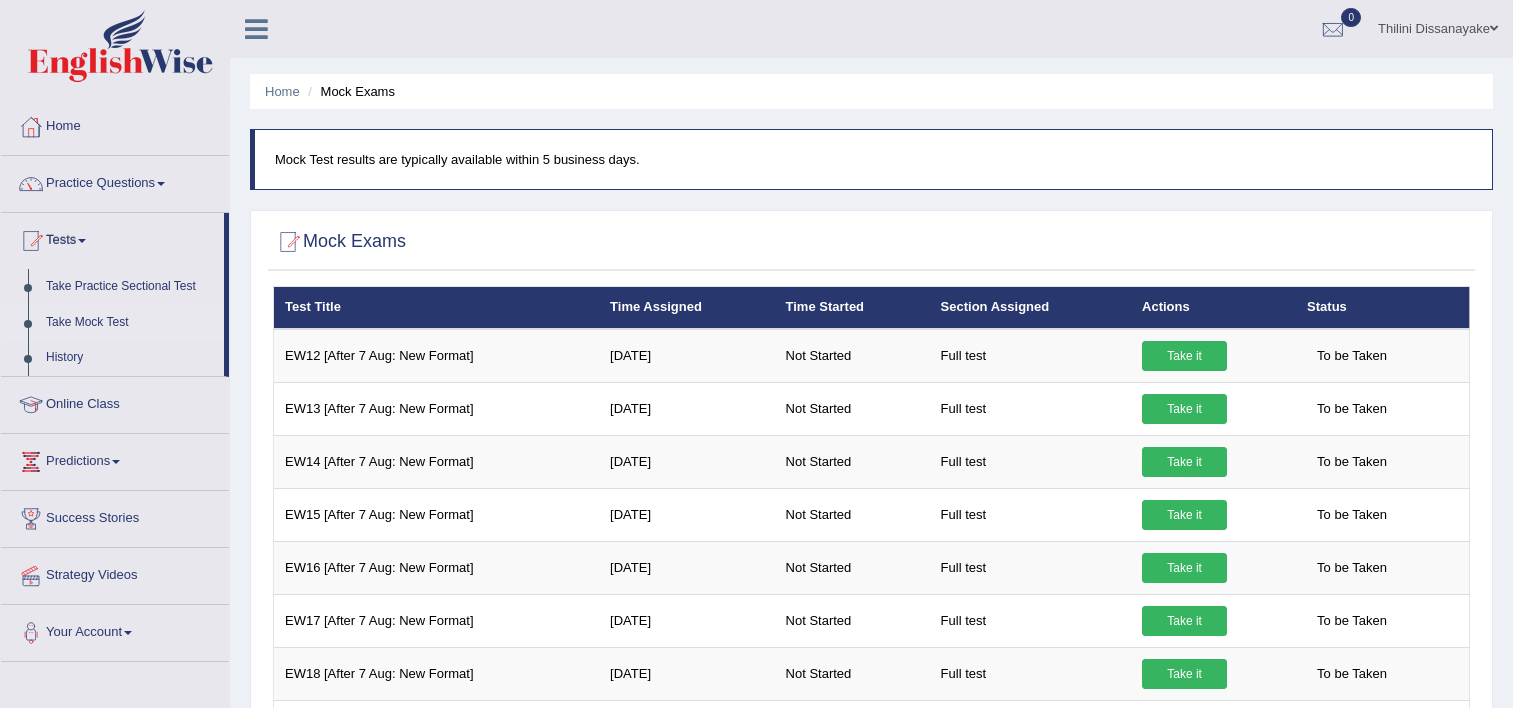 scroll, scrollTop: 0, scrollLeft: 0, axis: both 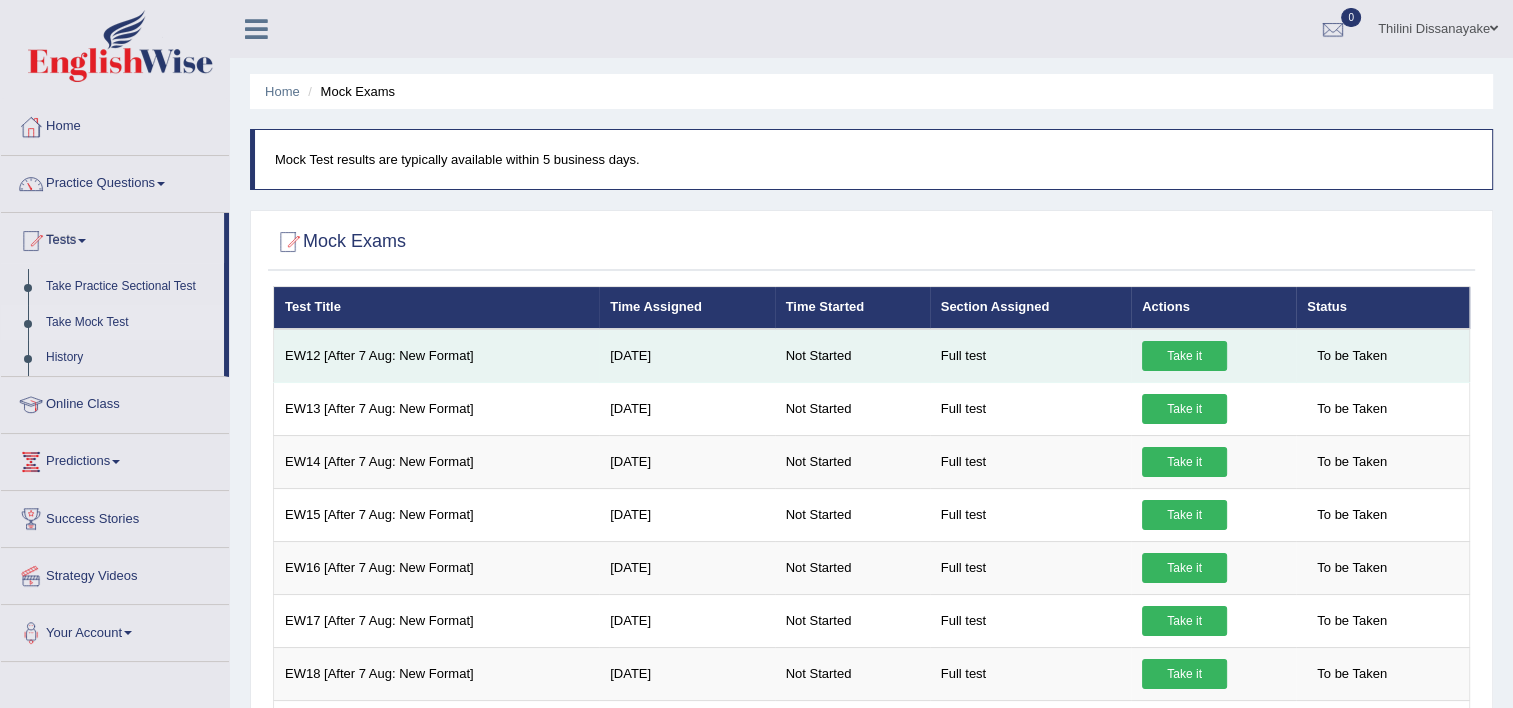 click on "Take it" at bounding box center (1184, 356) 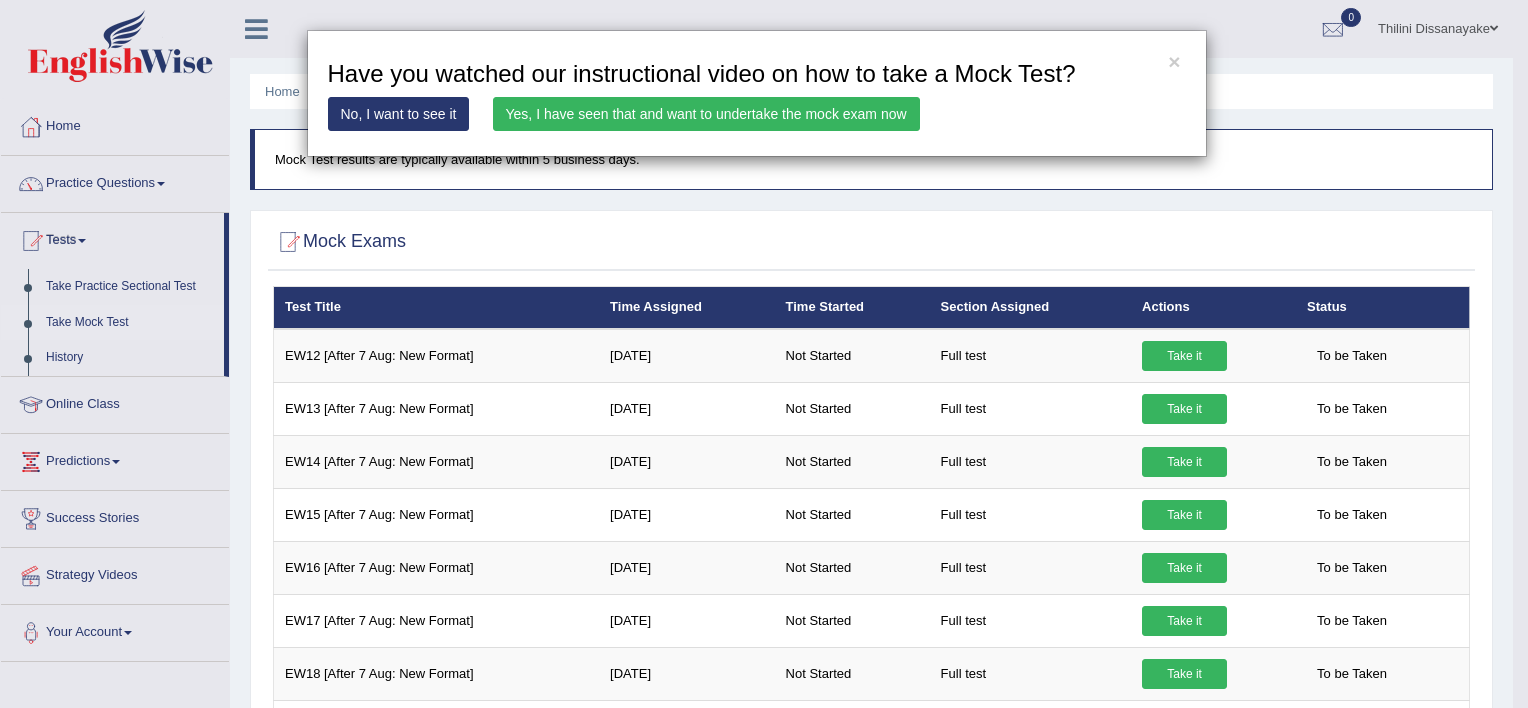 click on "Yes, I have seen that and want to undertake the mock exam now" at bounding box center (706, 114) 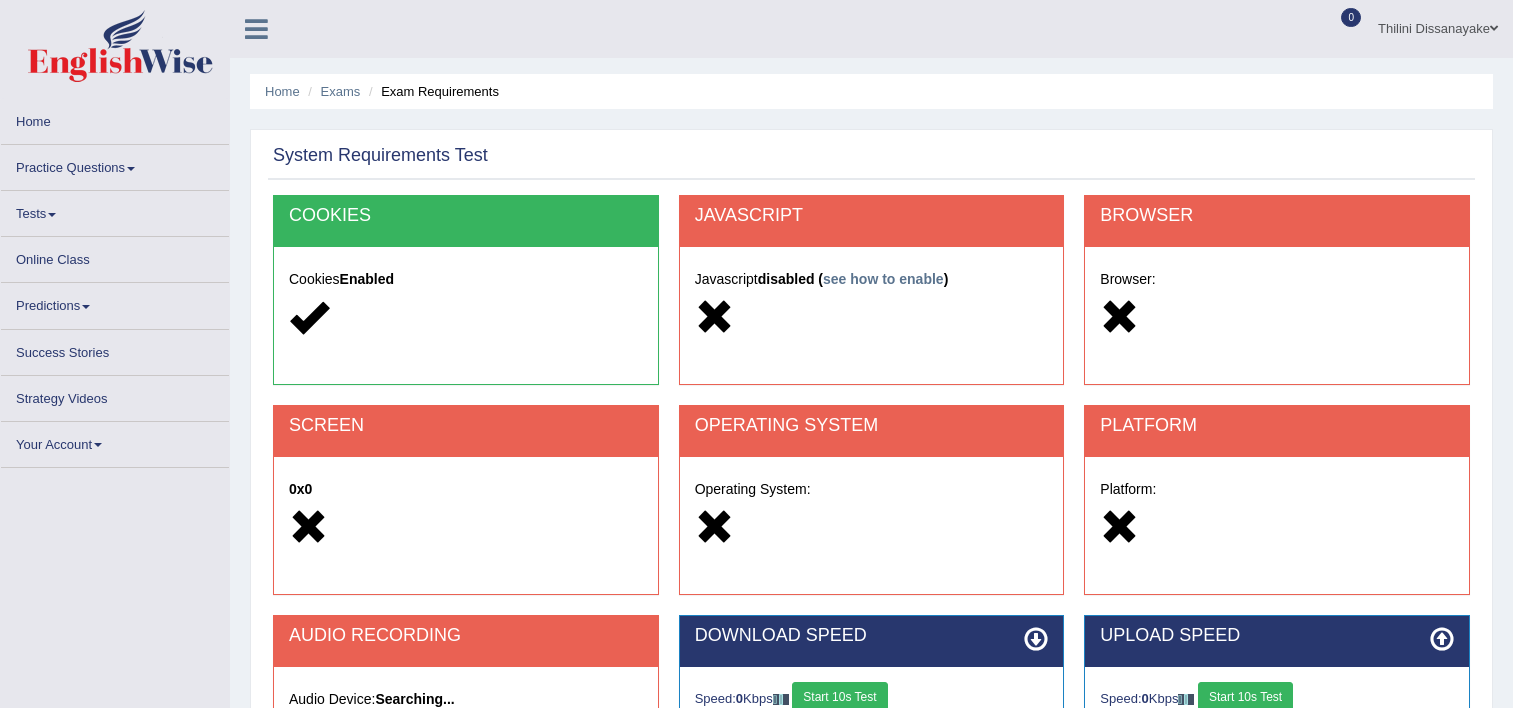 scroll, scrollTop: 0, scrollLeft: 0, axis: both 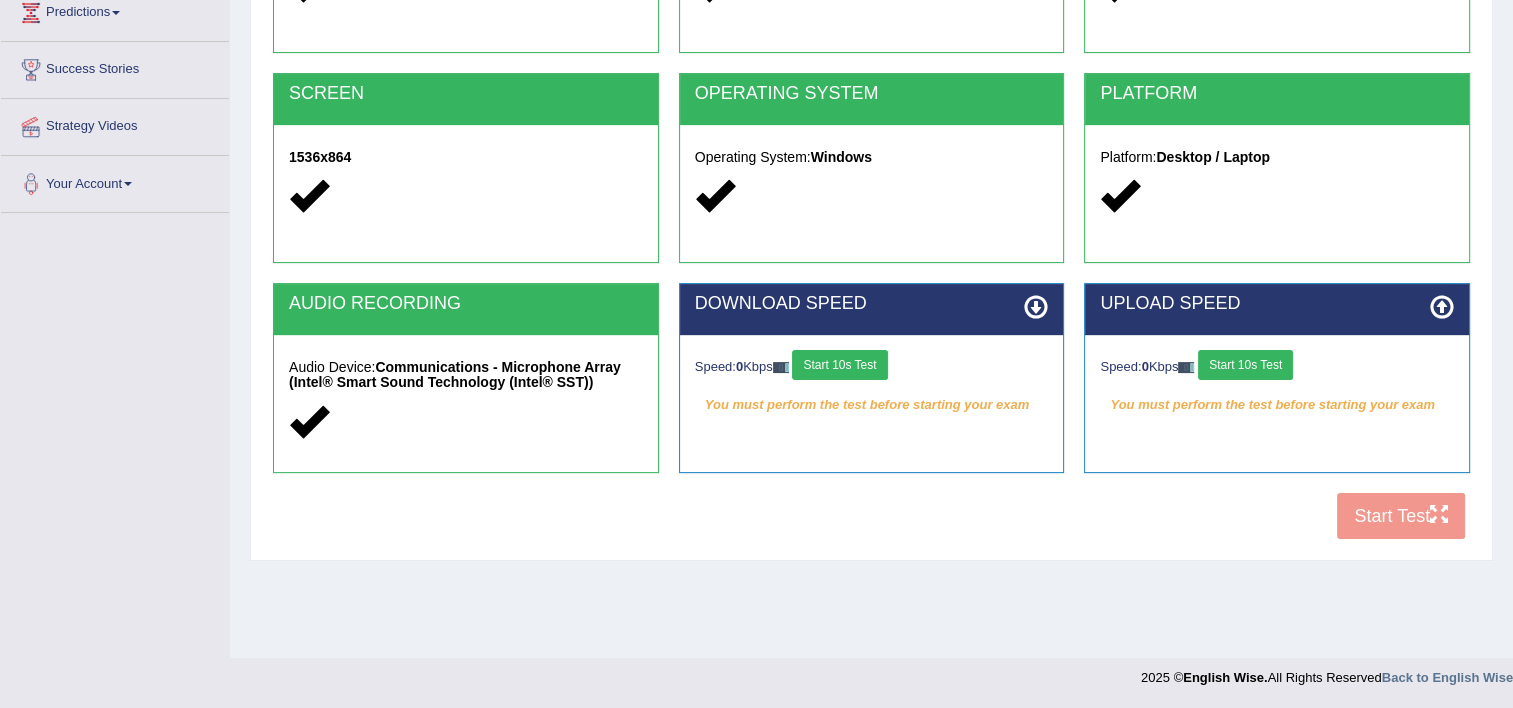 click on "Start 10s Test" at bounding box center (839, 365) 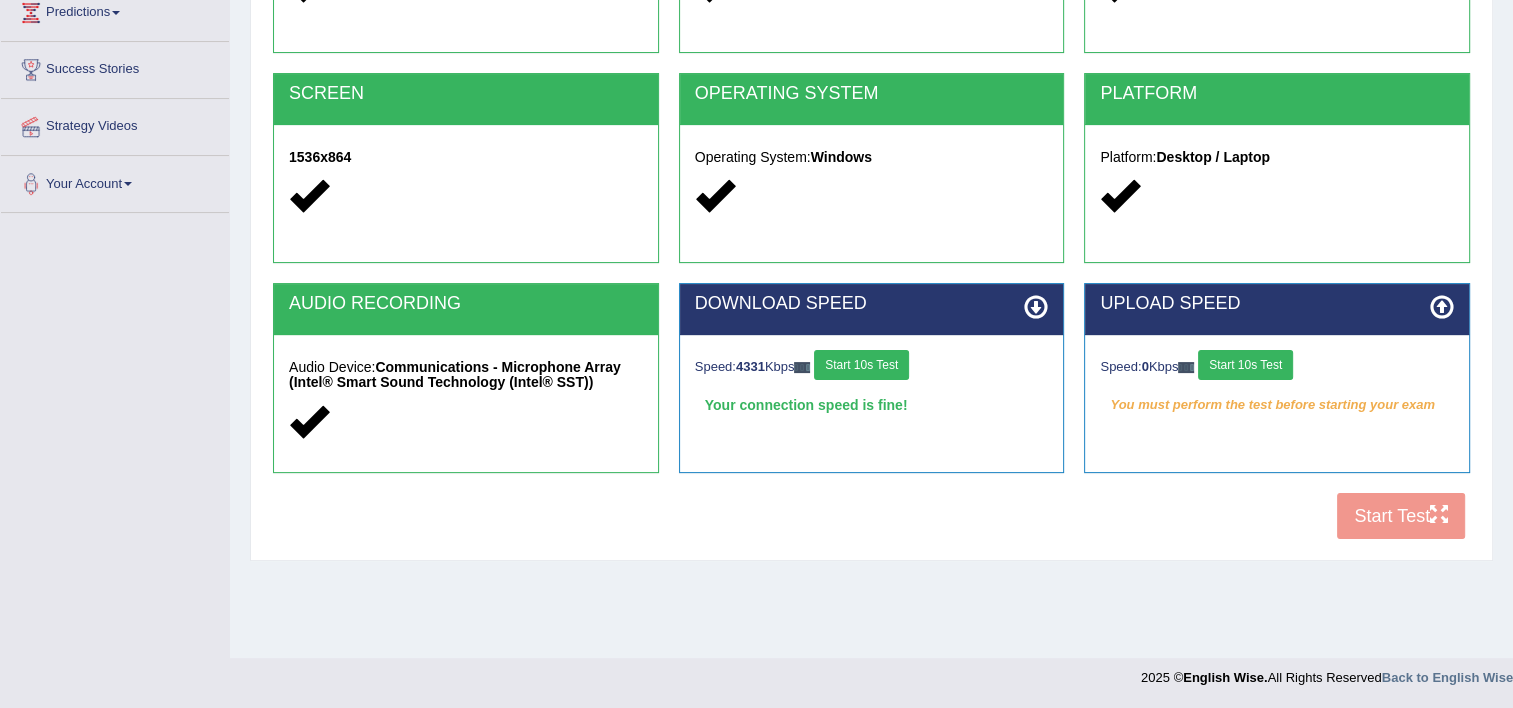 click on "Start 10s Test" at bounding box center (1245, 365) 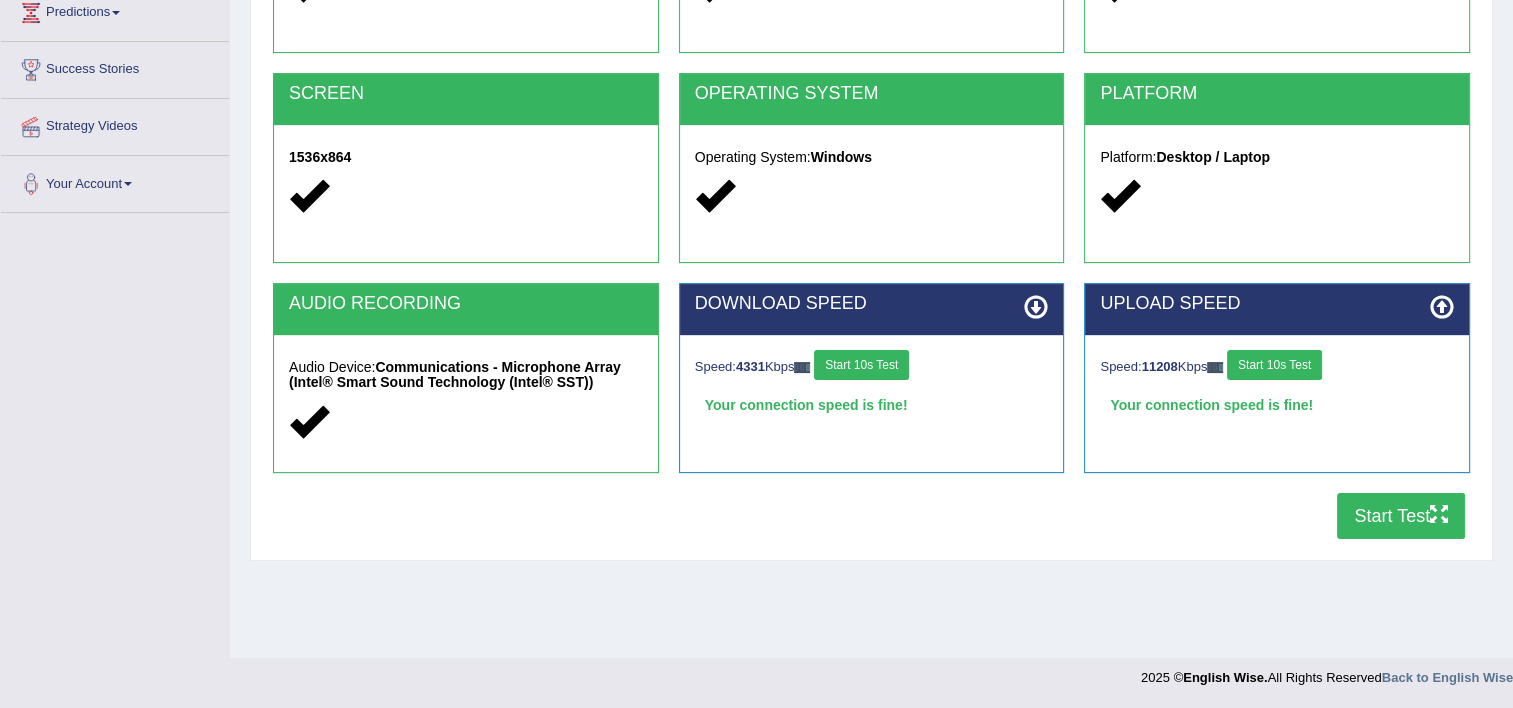 click on "Start Test" at bounding box center (1401, 516) 